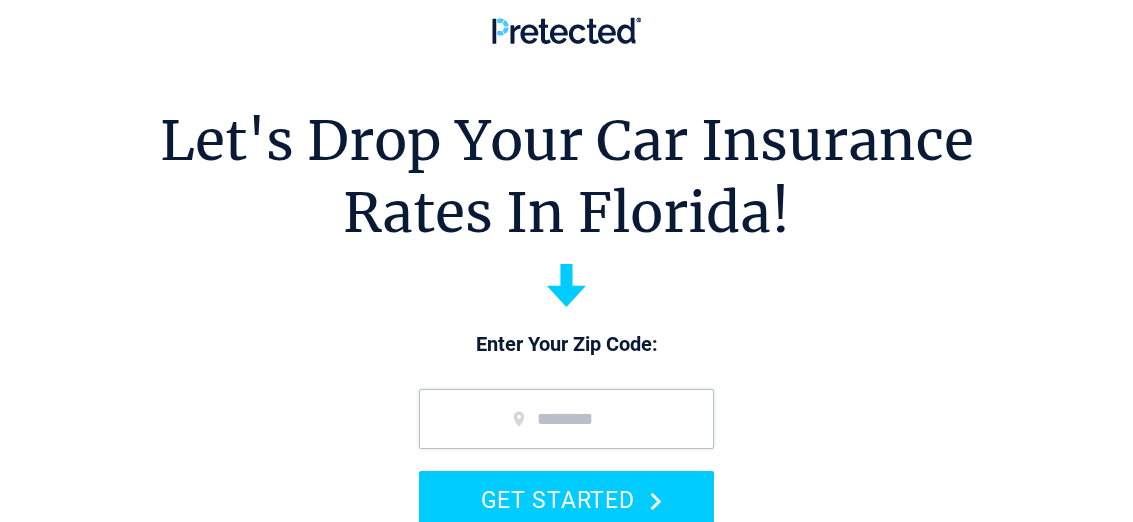 scroll, scrollTop: 0, scrollLeft: 0, axis: both 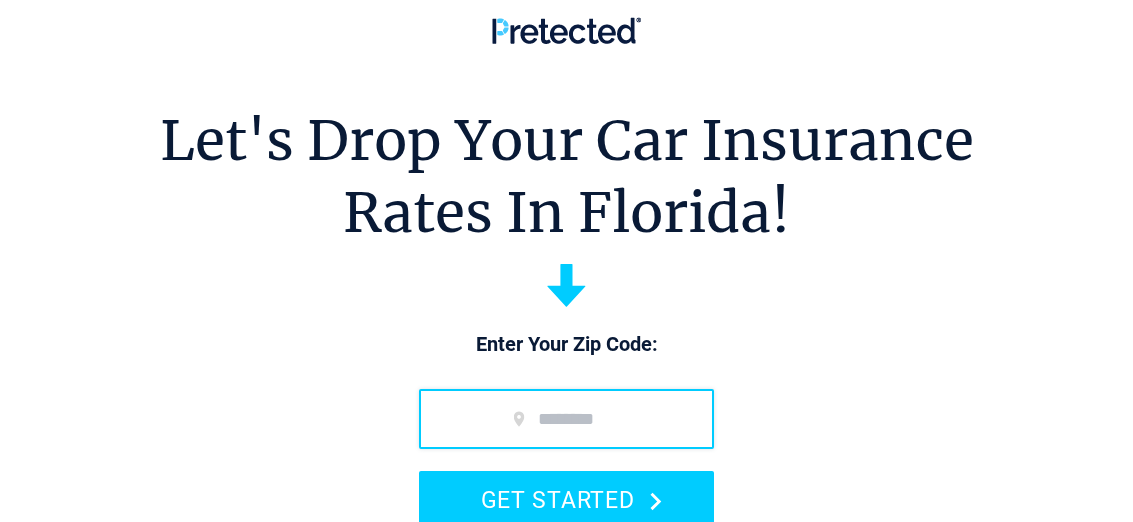 click at bounding box center (566, 419) 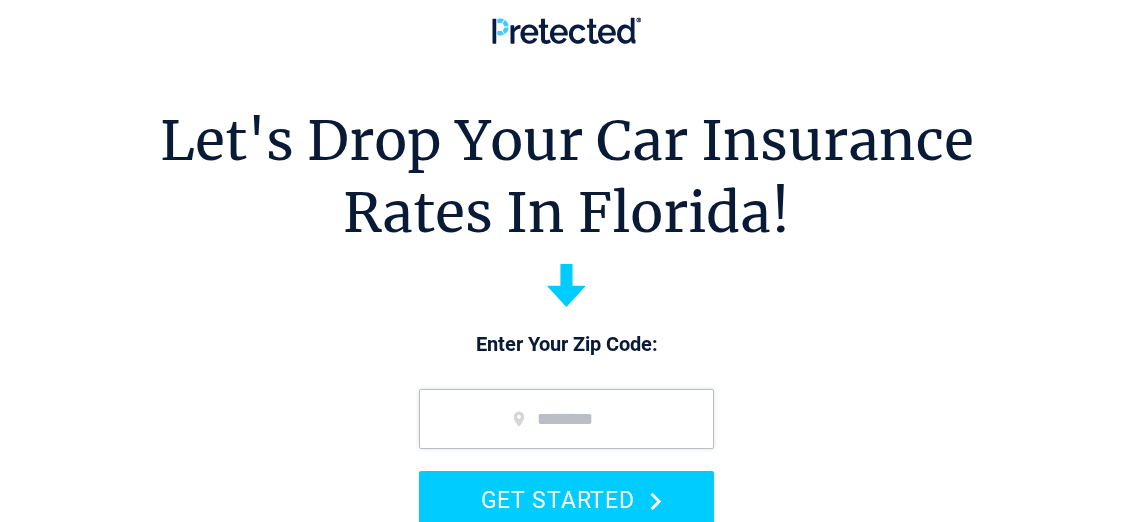 type on "*****" 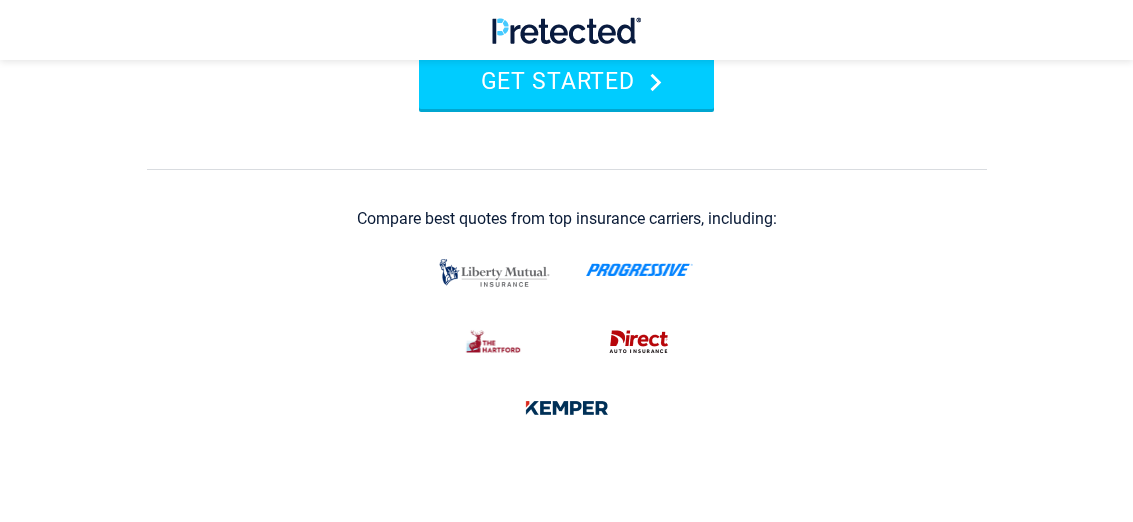 scroll, scrollTop: 426, scrollLeft: 0, axis: vertical 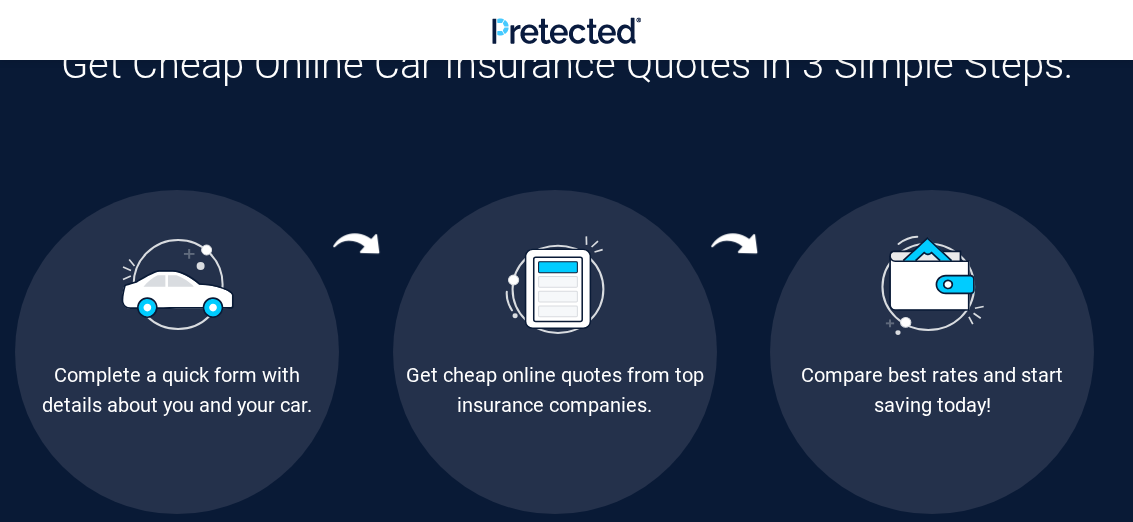 click at bounding box center (177, 284) 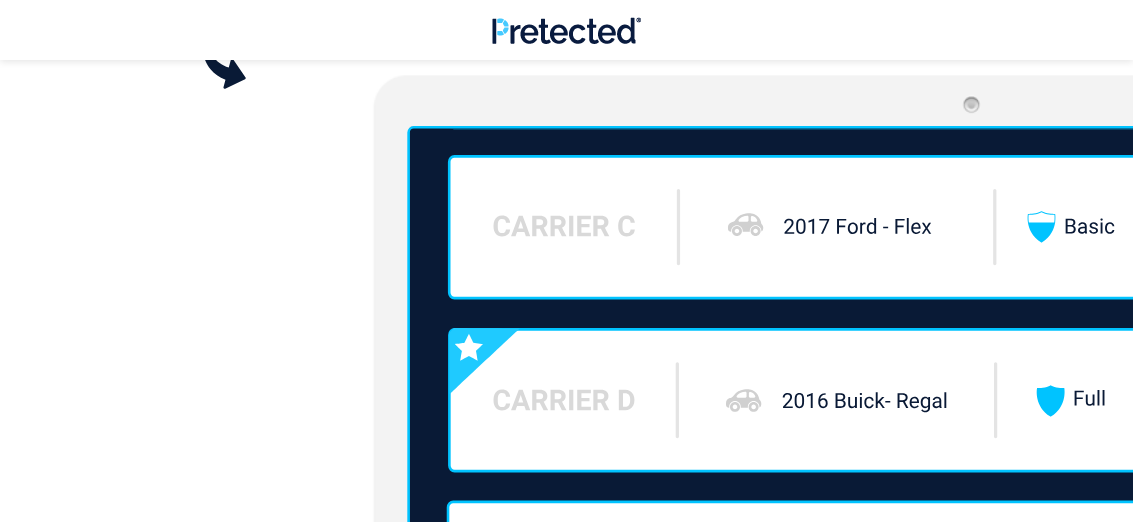 scroll, scrollTop: 2692, scrollLeft: 0, axis: vertical 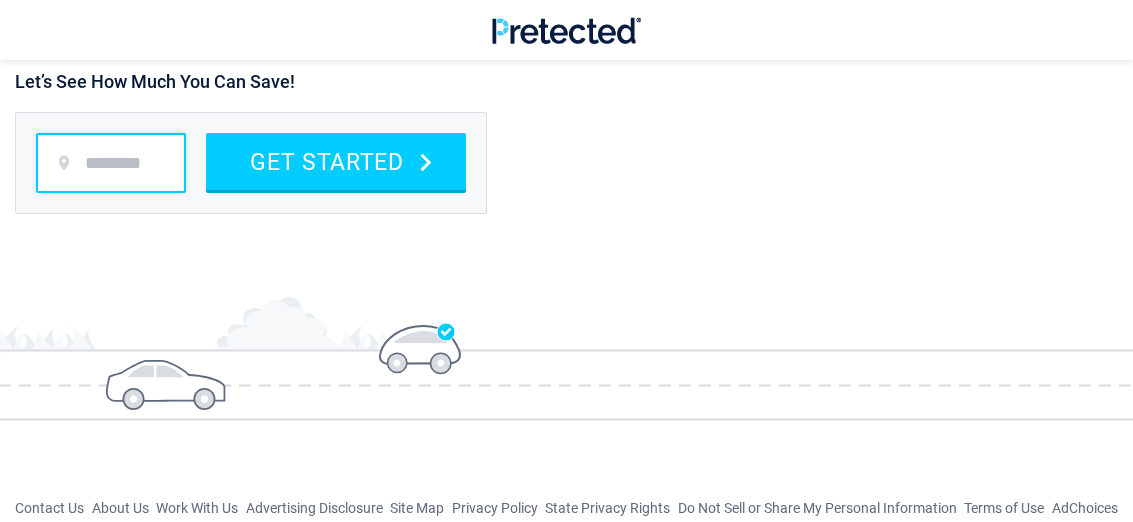 click at bounding box center (111, 163) 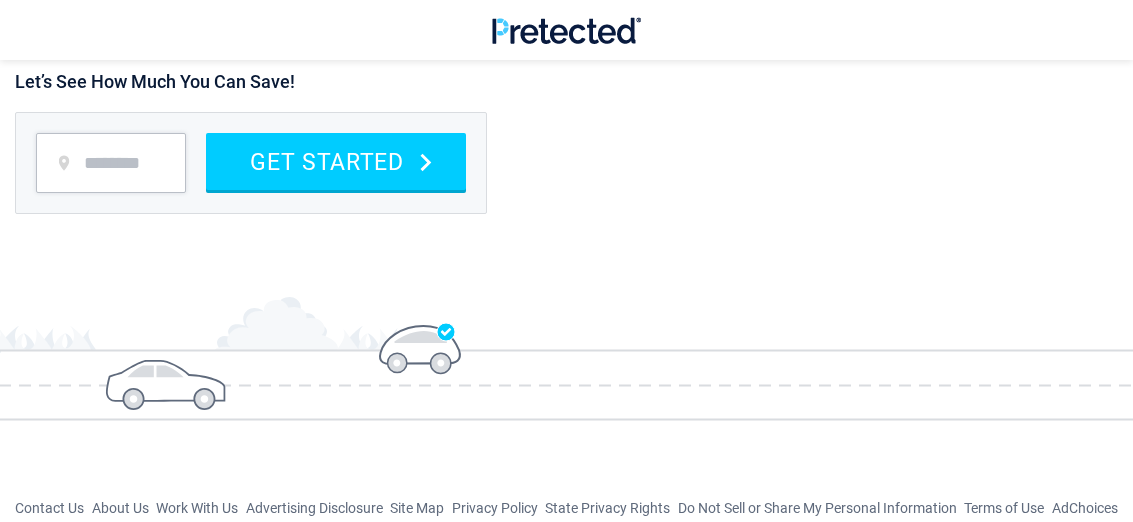 type on "*****" 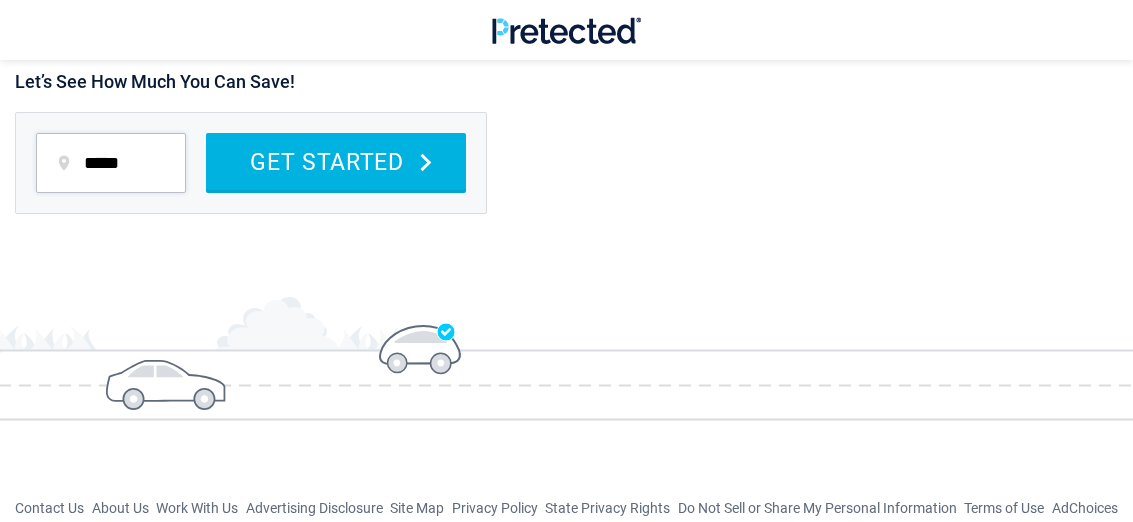 click on "GET STARTED" at bounding box center [336, 161] 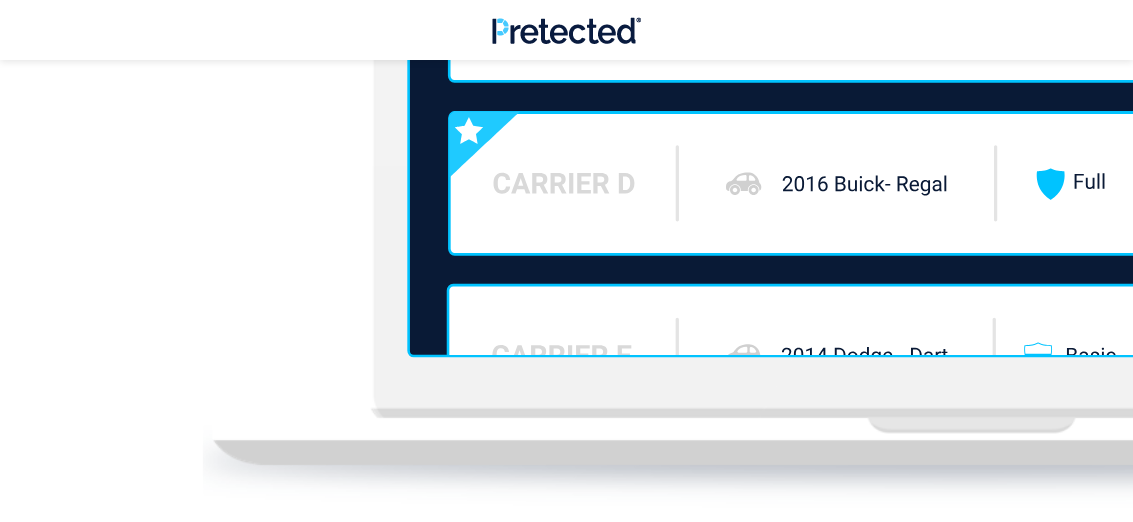 scroll, scrollTop: 1162, scrollLeft: 0, axis: vertical 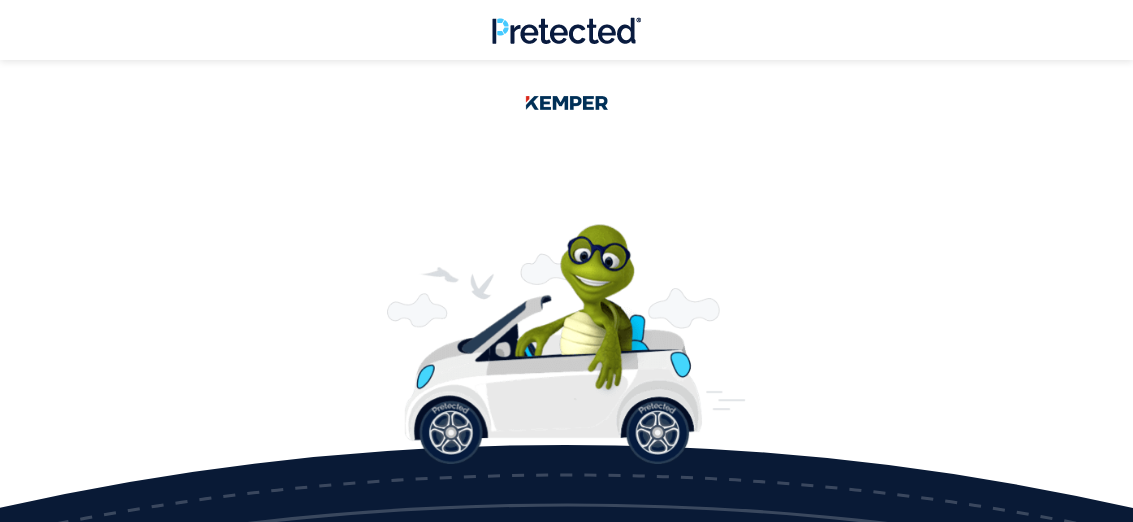 drag, startPoint x: 1142, startPoint y: 146, endPoint x: 1113, endPoint y: 95, distance: 58.66856 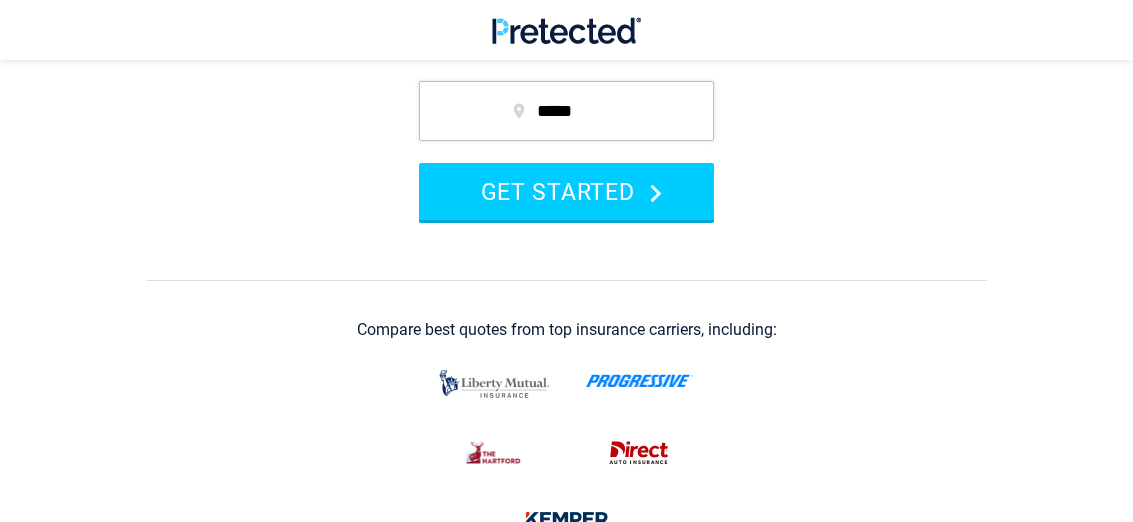scroll, scrollTop: 203, scrollLeft: 0, axis: vertical 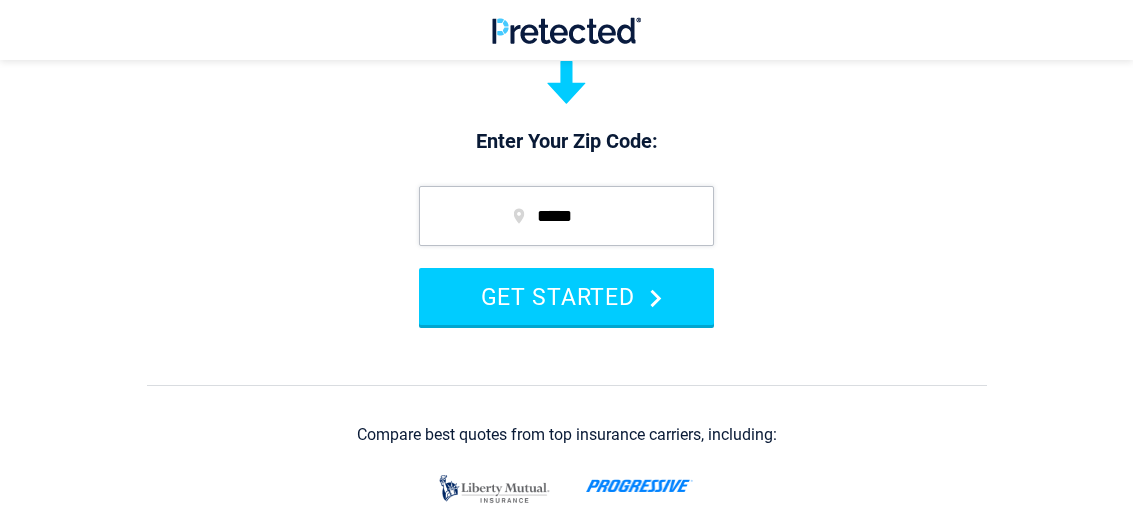 drag, startPoint x: 1140, startPoint y: 127, endPoint x: 1125, endPoint y: 61, distance: 67.68308 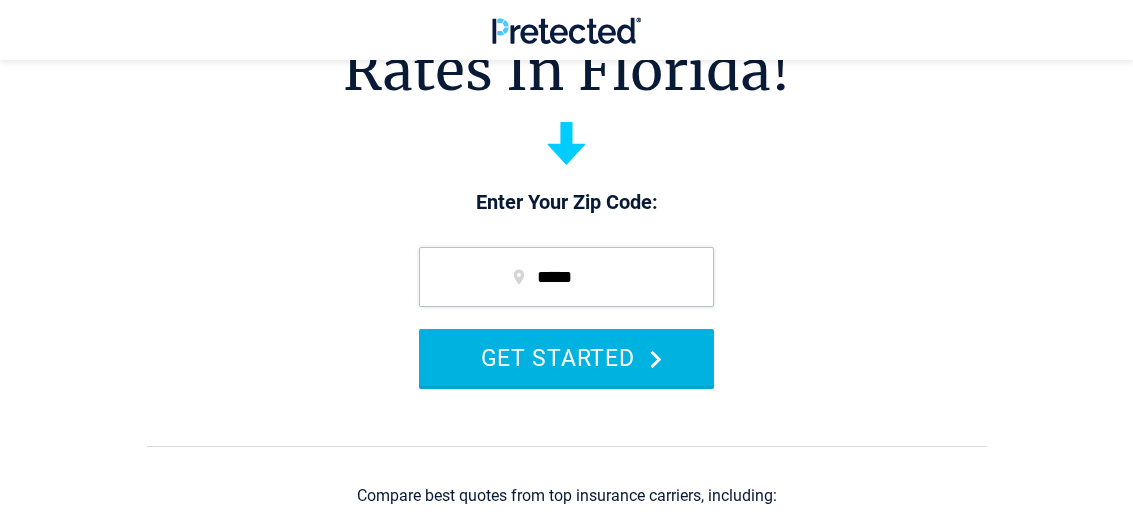 click on "GET STARTED" at bounding box center (566, 357) 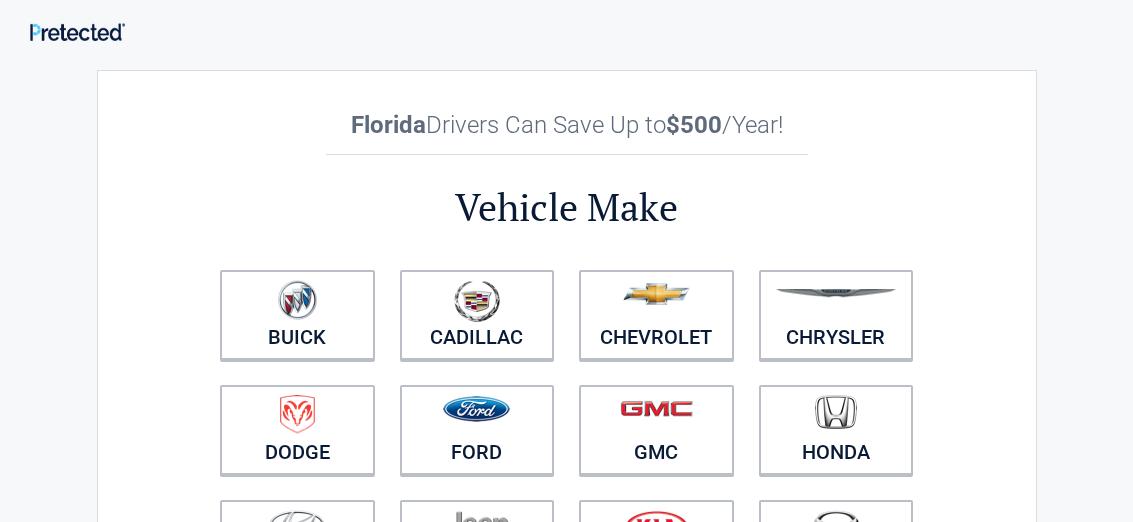 scroll, scrollTop: 0, scrollLeft: 0, axis: both 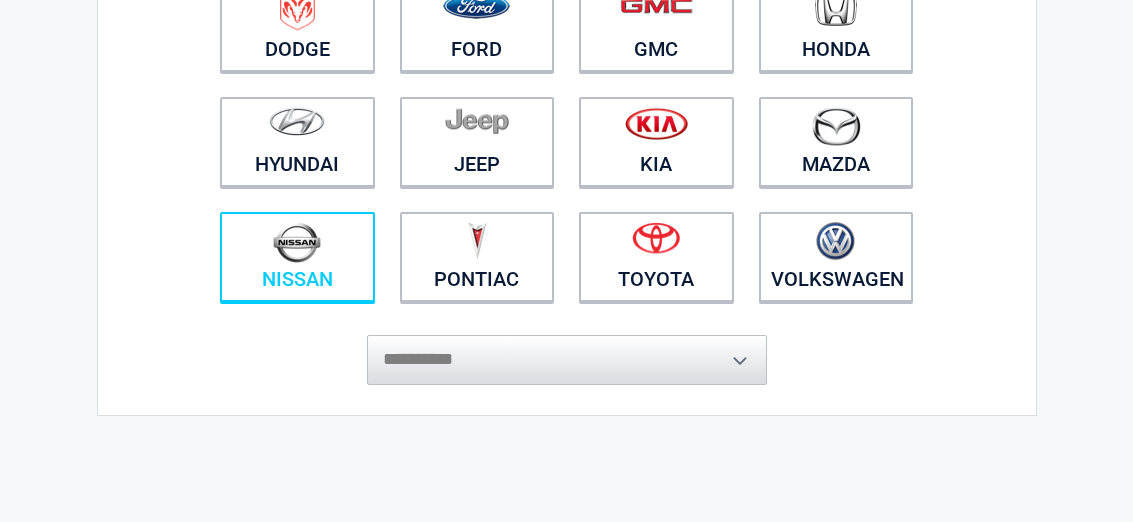 click at bounding box center [297, 242] 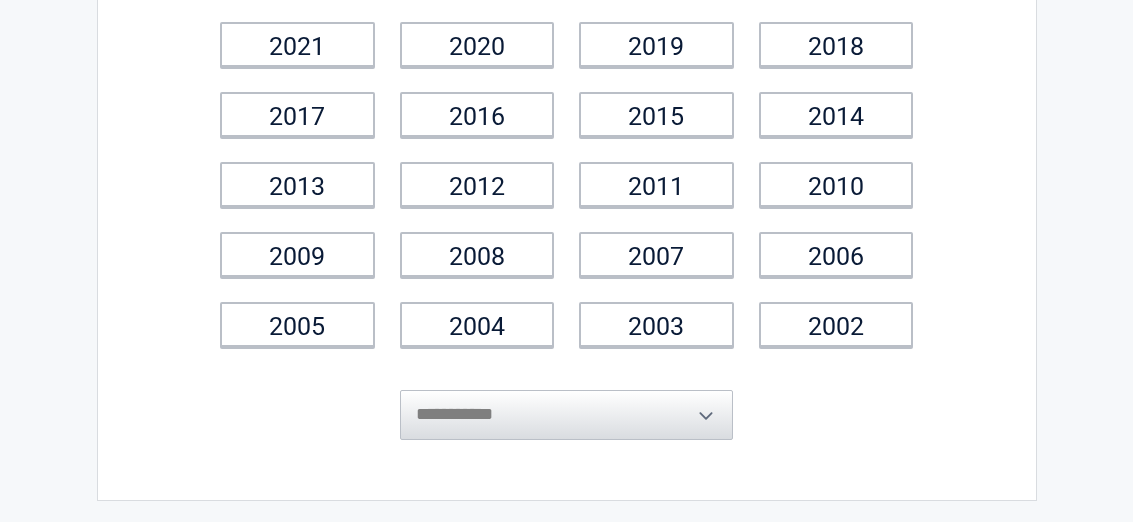 scroll, scrollTop: 0, scrollLeft: 0, axis: both 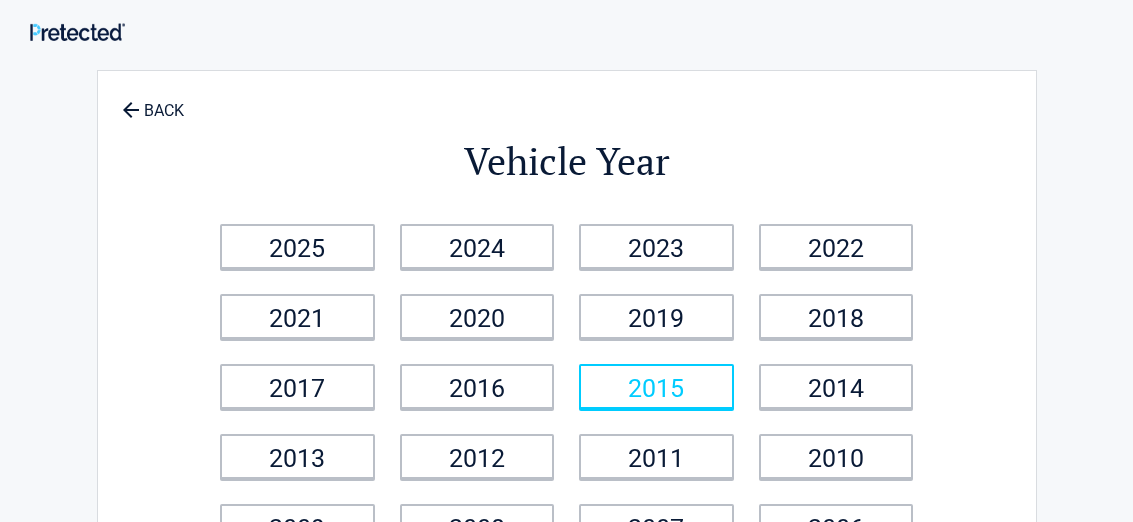 click on "2015" at bounding box center (656, 386) 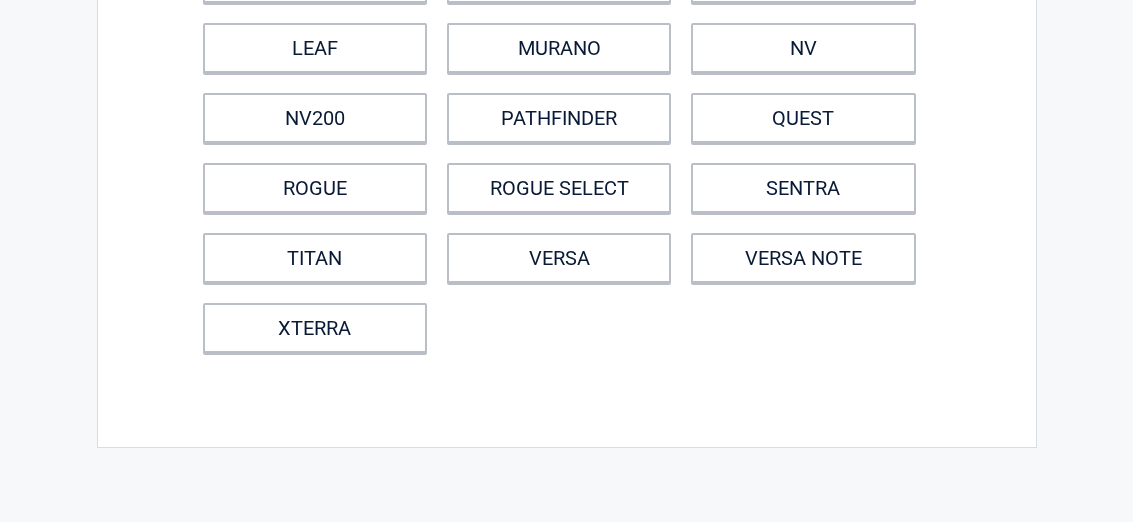 scroll, scrollTop: 344, scrollLeft: 0, axis: vertical 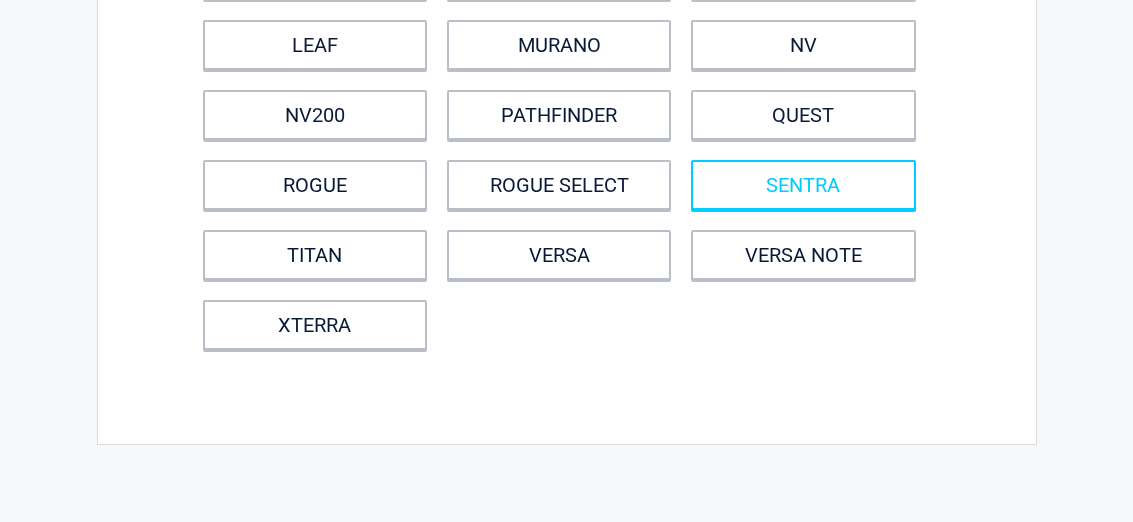 click on "SENTRA" at bounding box center (803, 185) 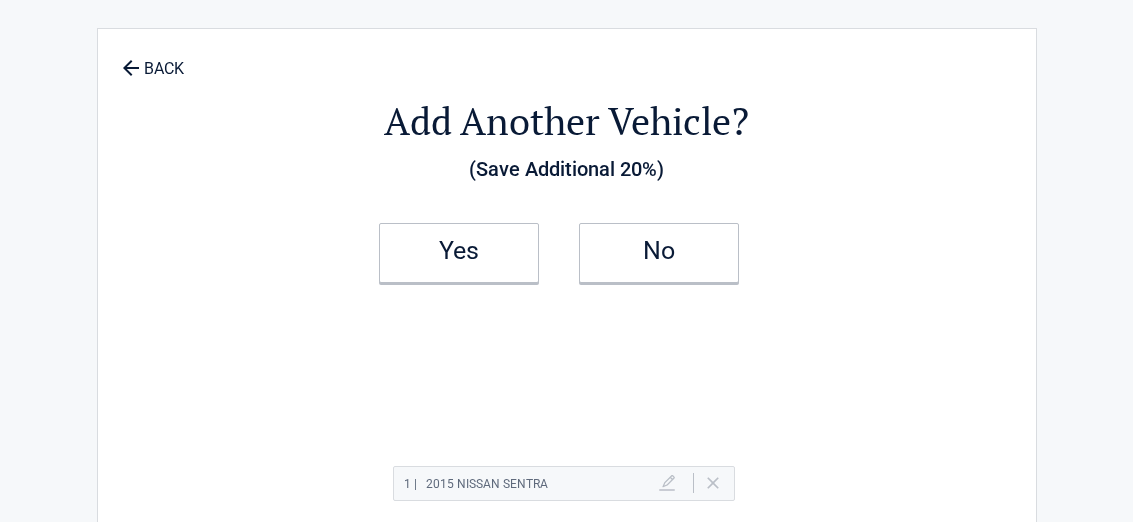 scroll, scrollTop: 0, scrollLeft: 0, axis: both 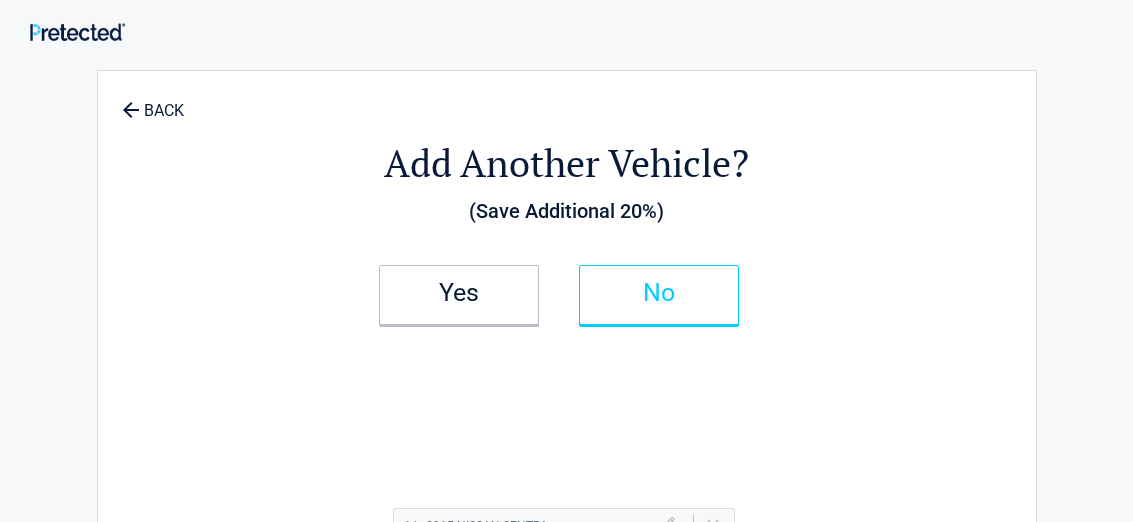 click on "No" at bounding box center [659, 293] 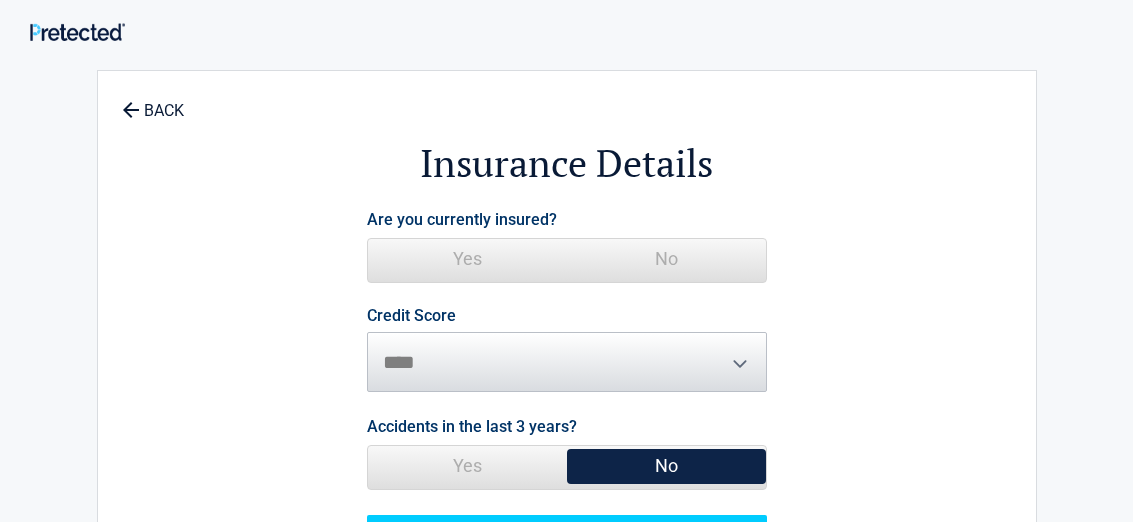 click on "Yes" at bounding box center (467, 259) 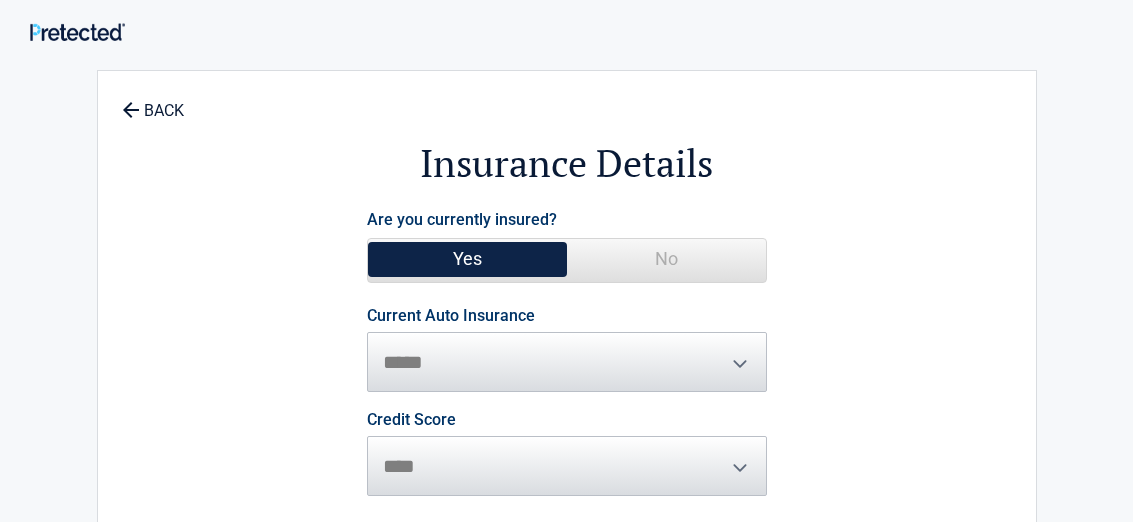 click on "**********" at bounding box center [567, 350] 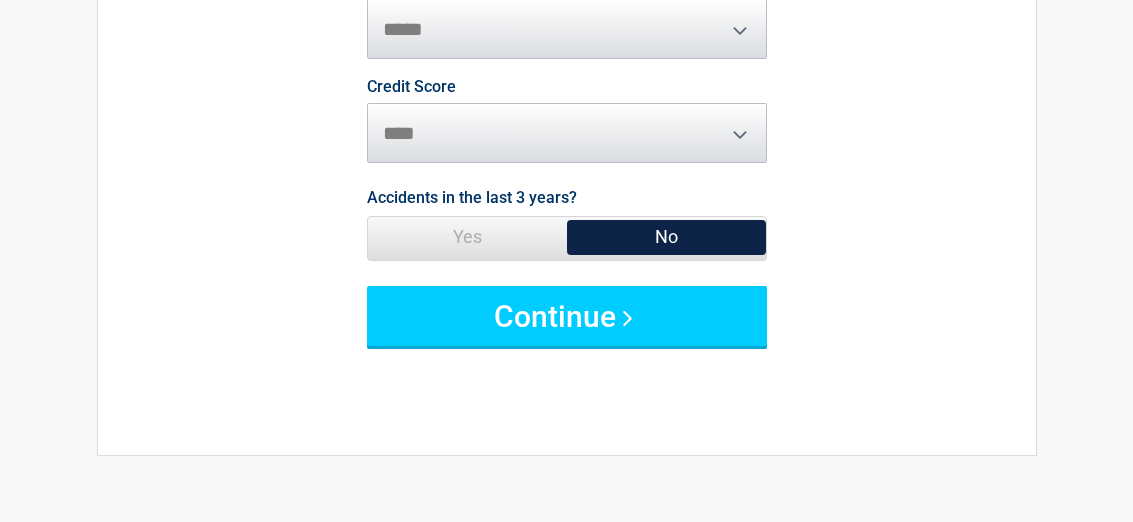 scroll, scrollTop: 336, scrollLeft: 0, axis: vertical 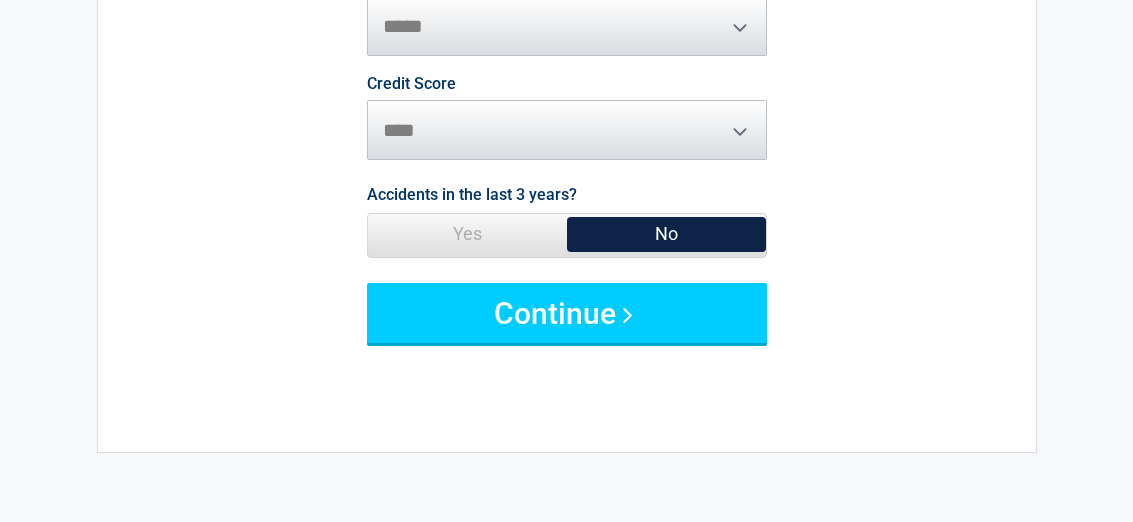 click on "Credit Score
*********
****
*******
****" at bounding box center [567, 118] 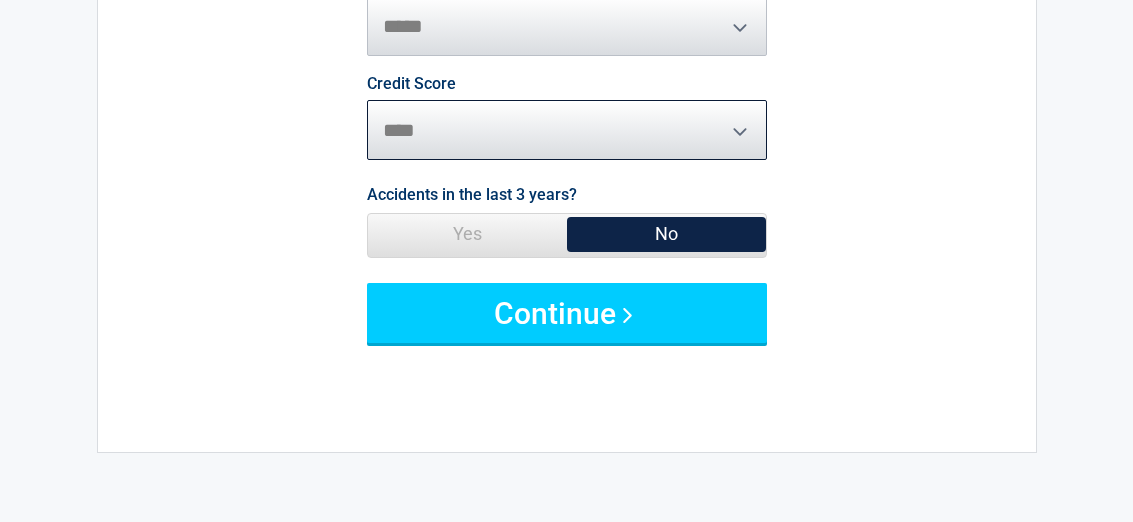 click on "*********
****
*******
****" at bounding box center (567, 130) 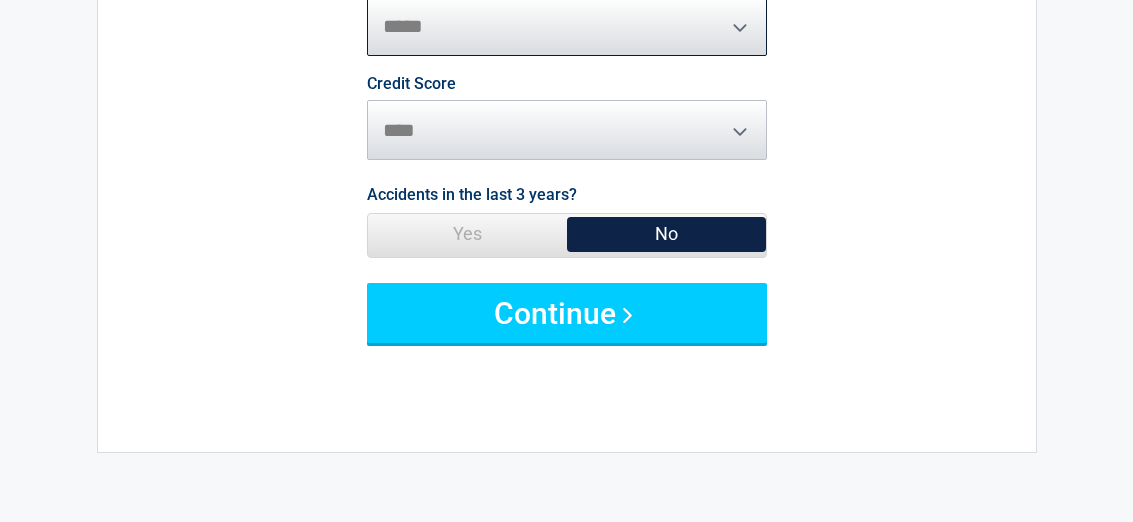 click on "**********" at bounding box center [567, 26] 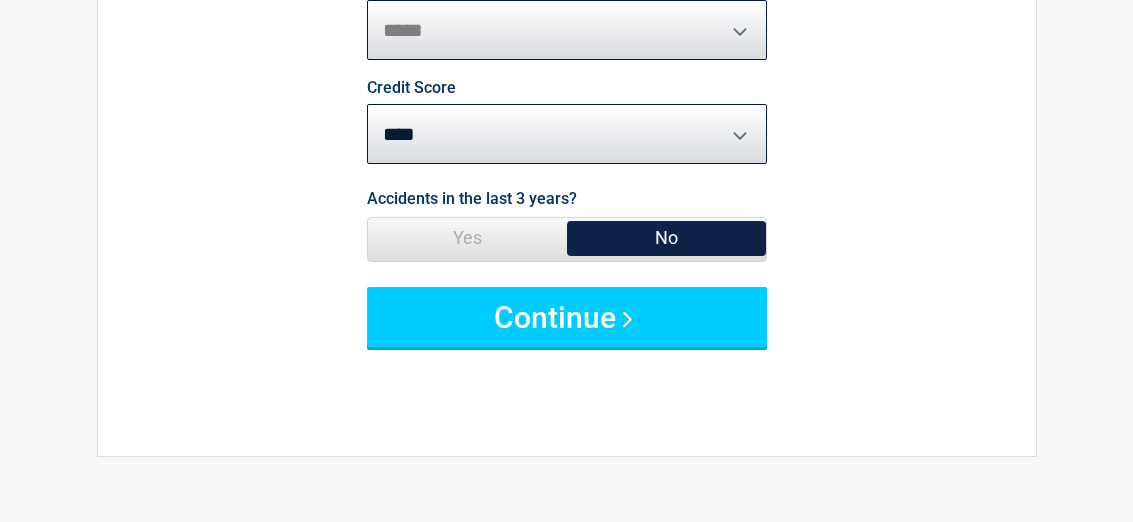 click on "**********" at bounding box center [567, 30] 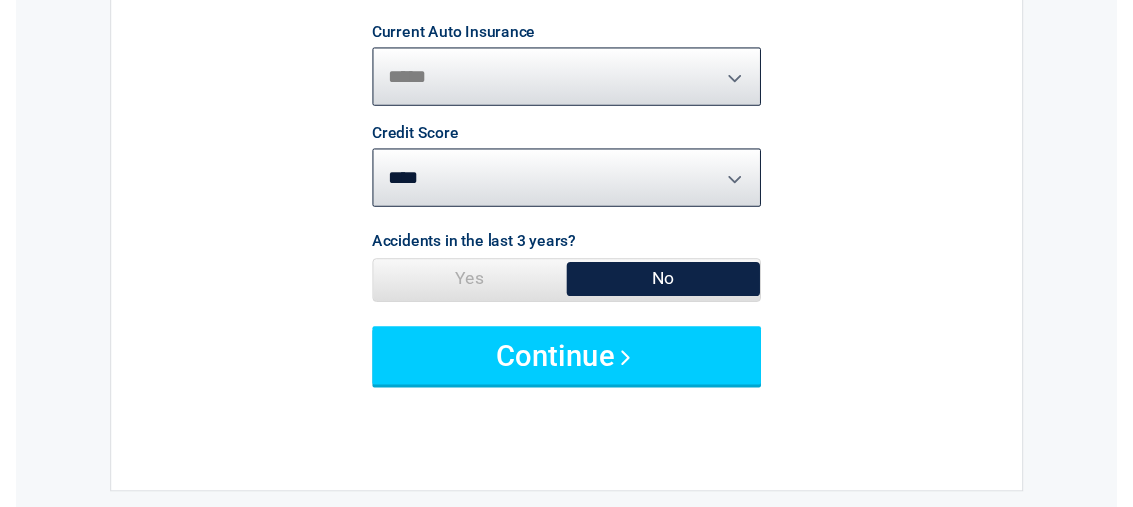 scroll, scrollTop: 293, scrollLeft: 0, axis: vertical 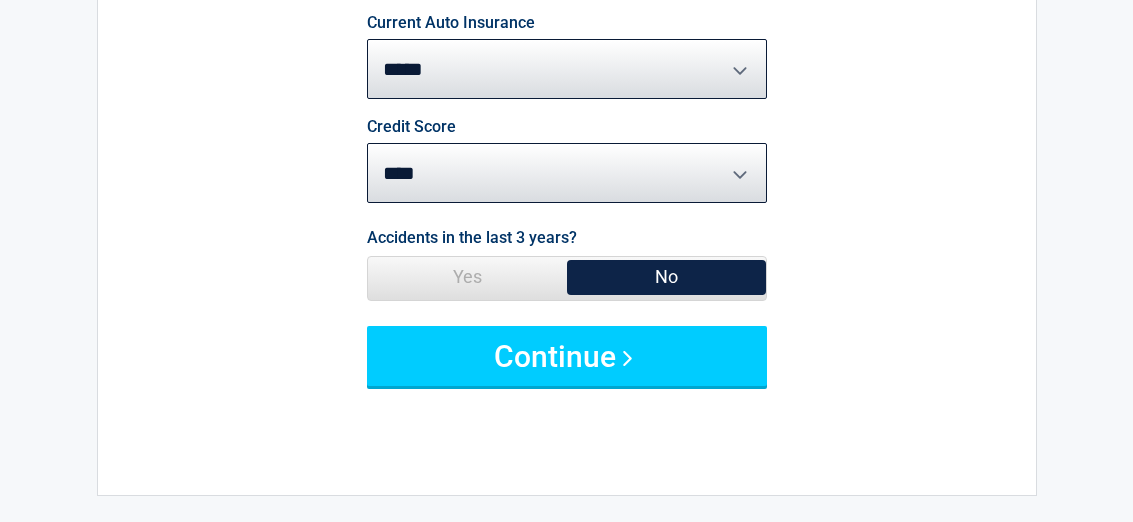 click on "**********" at bounding box center (567, 57) 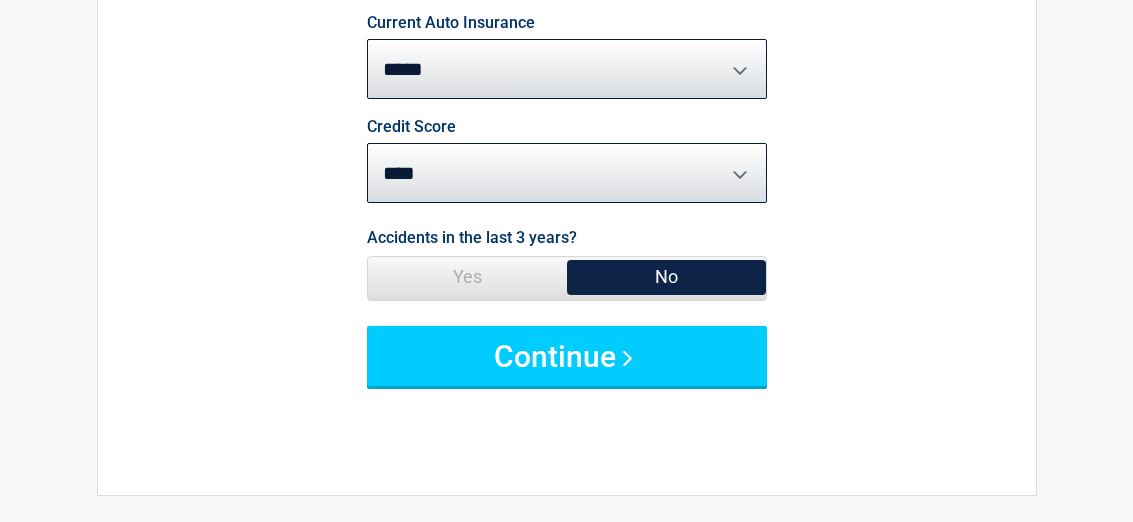 select on "*****" 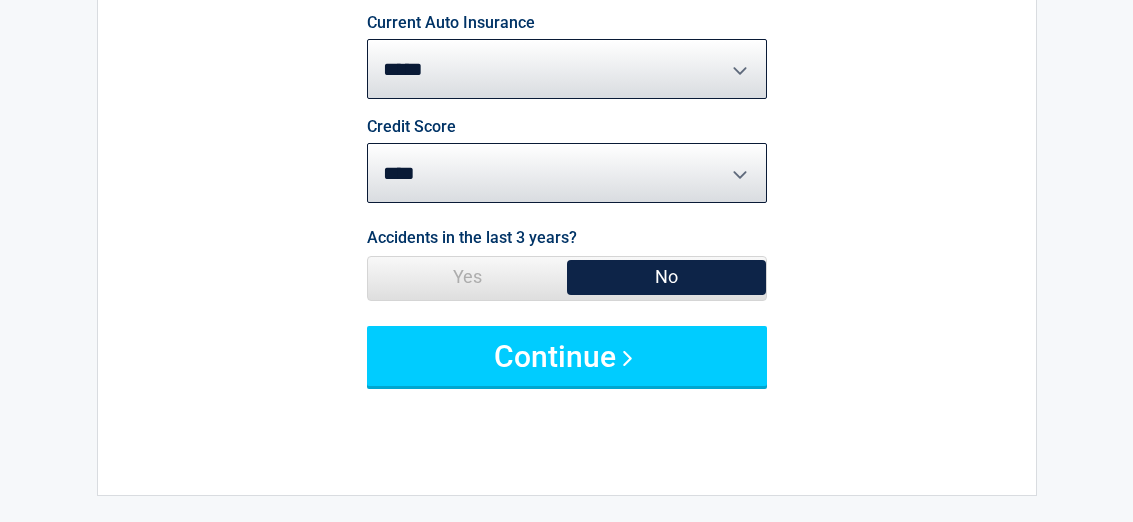 click on "Credit Score
*********
****
*******
****" at bounding box center (567, 161) 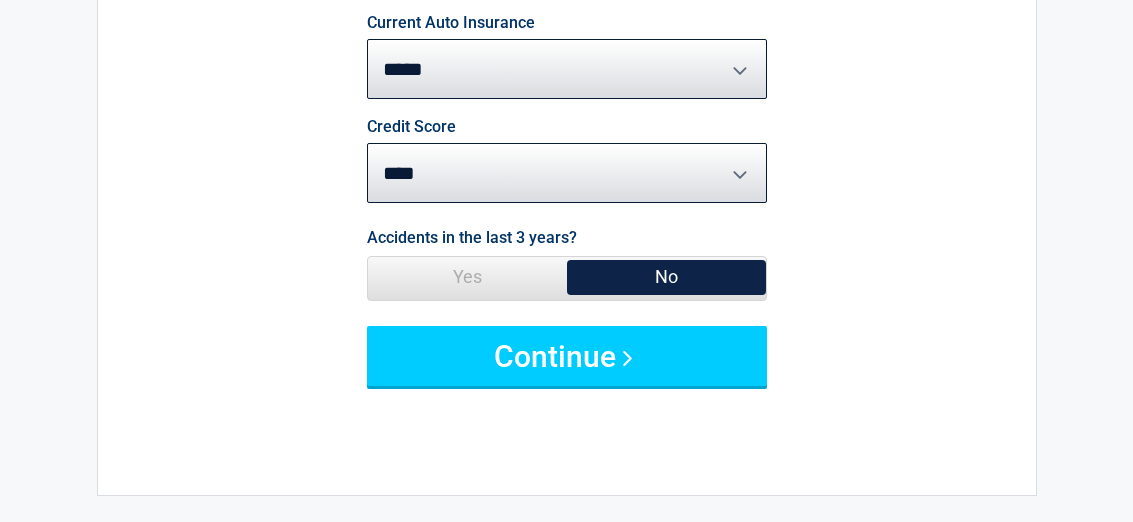 select on "****" 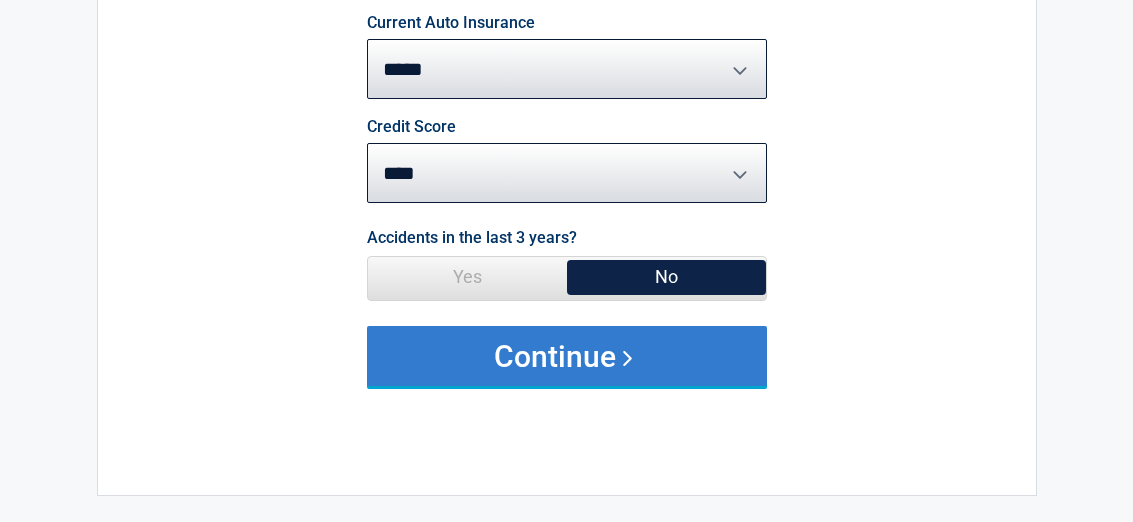 click on "Continue" at bounding box center [567, 356] 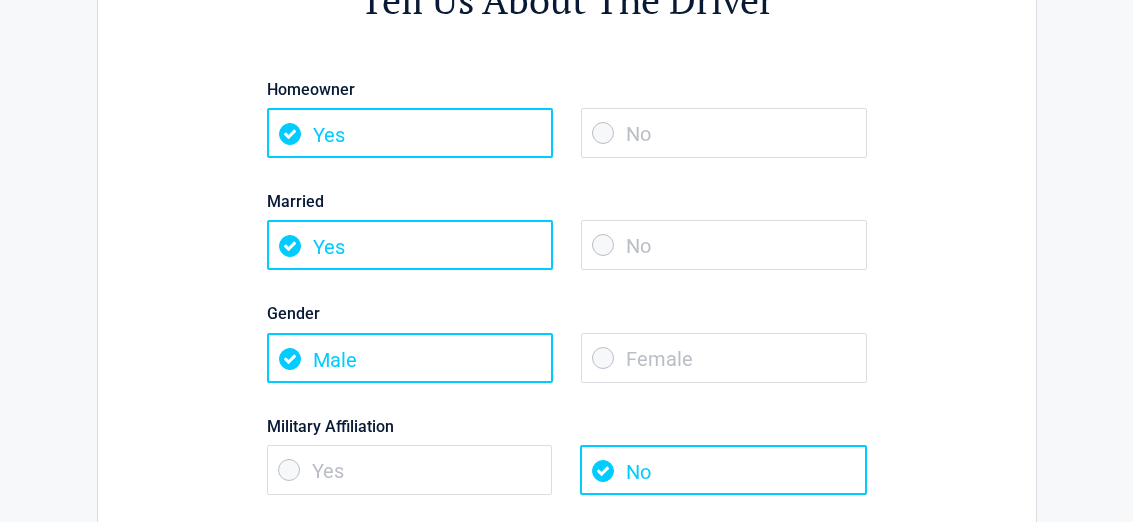 scroll, scrollTop: 0, scrollLeft: 0, axis: both 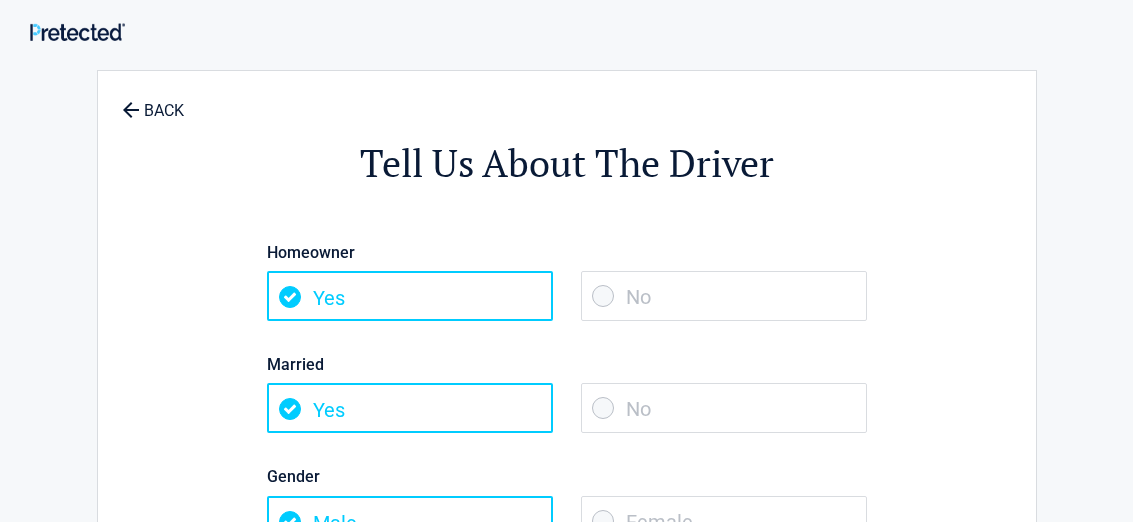 click on "Yes" at bounding box center [410, 296] 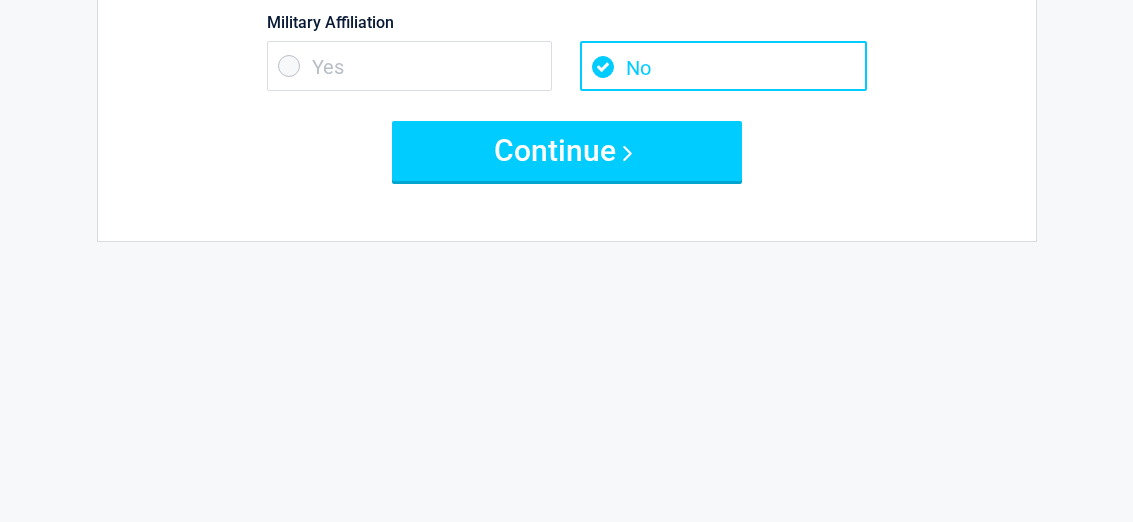 scroll, scrollTop: 577, scrollLeft: 0, axis: vertical 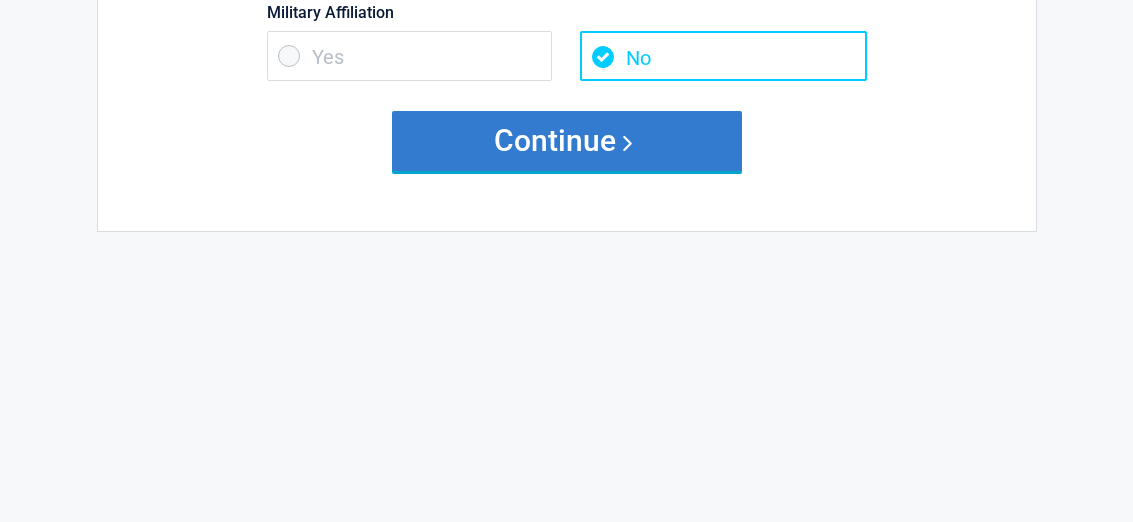 click on "Continue" at bounding box center (567, 141) 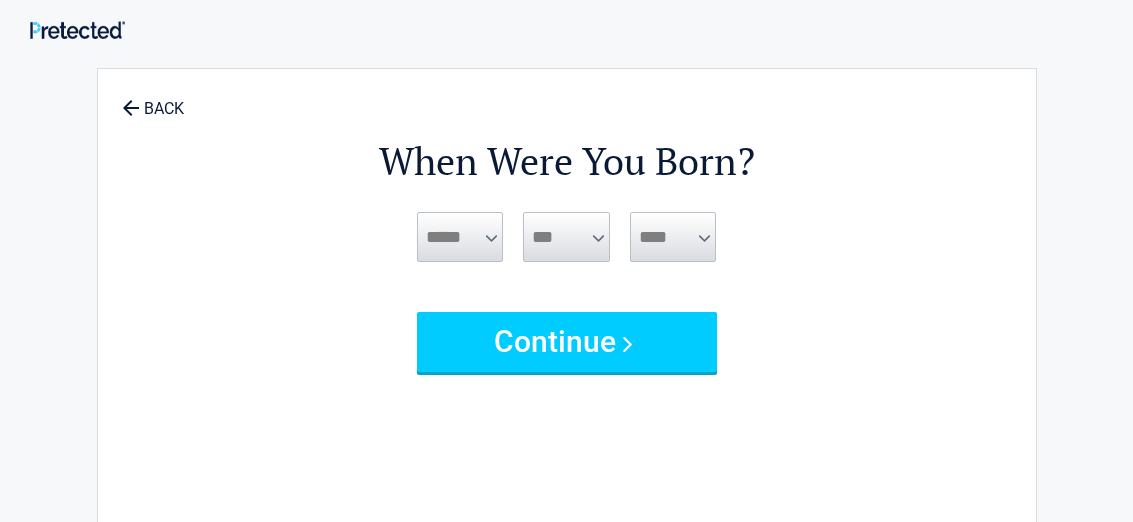scroll, scrollTop: 0, scrollLeft: 0, axis: both 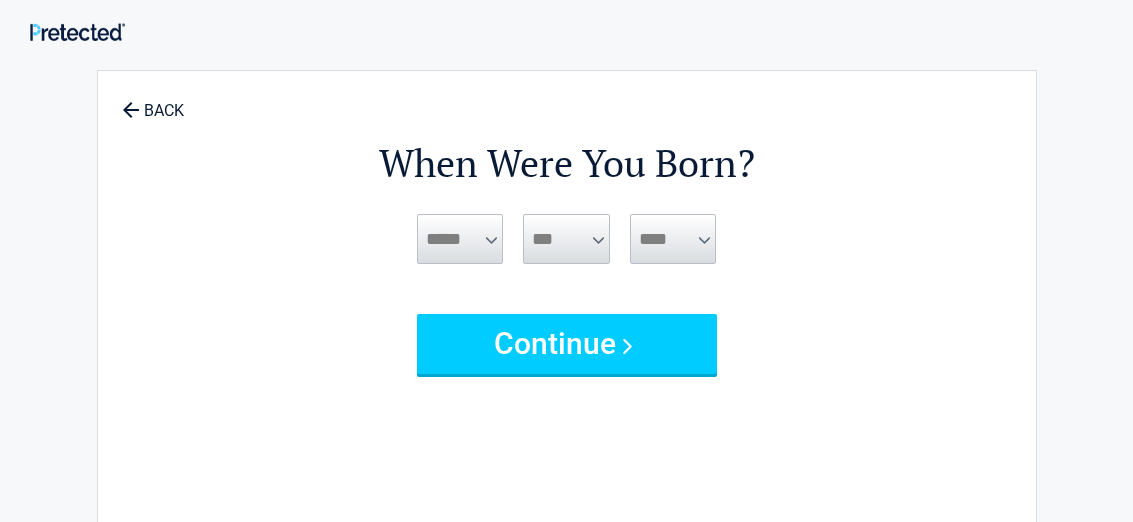 click on "*****
***
***
***
***
***
***
***
***
***
***
***
***" at bounding box center (460, 239) 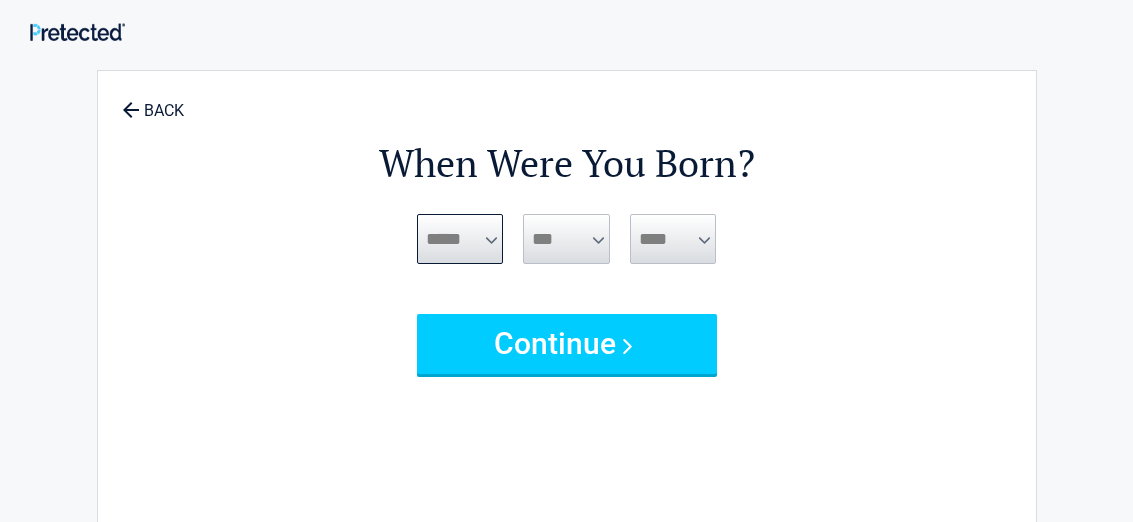 click on "*****
***
***
***
***
***
***
***
***
***
***
***
***" at bounding box center (460, 239) 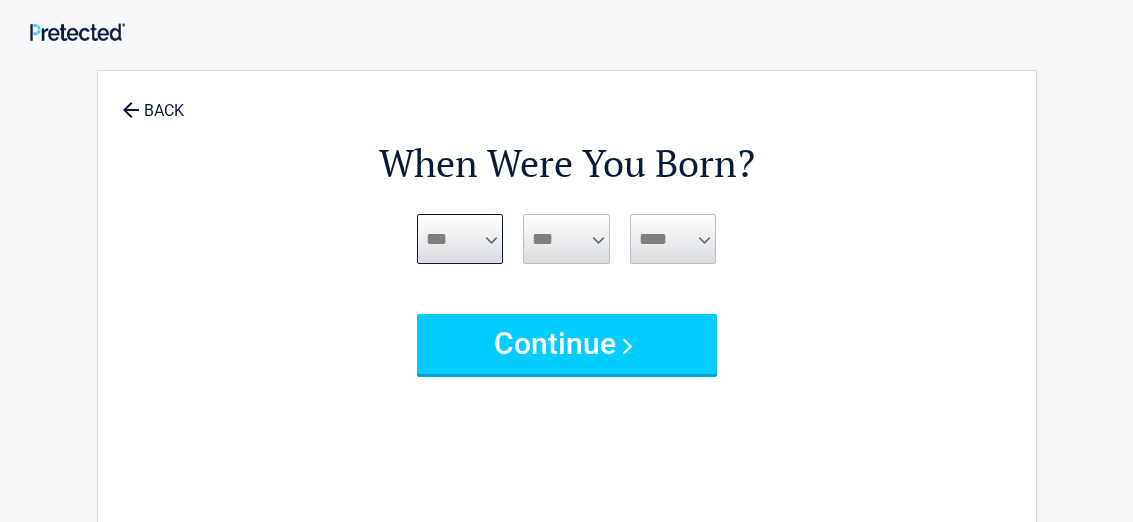 click on "*****
***
***
***
***
***
***
***
***
***
***
***
***" at bounding box center [460, 239] 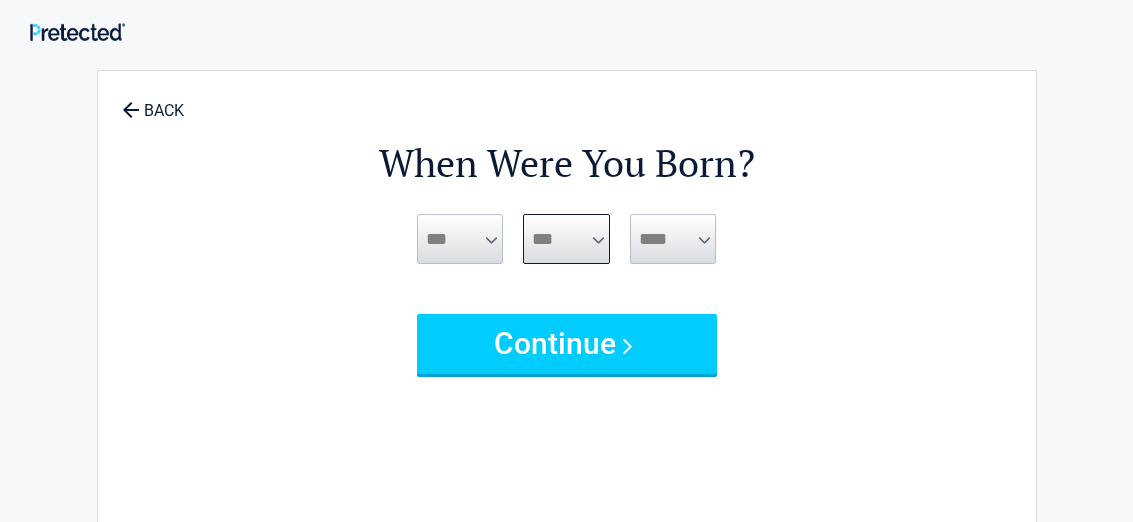 click on "*** * * * * * * * * * ** ** ** ** ** ** ** ** ** ** ** ** ** ** ** ** ** ** ** ** **" at bounding box center (566, 239) 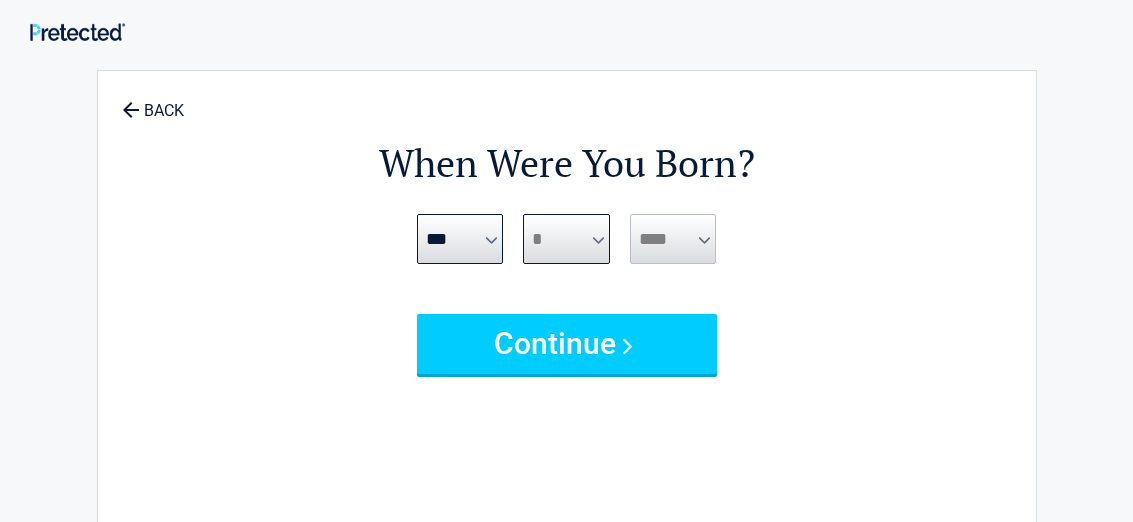 click on "*** * * * * * * * * * ** ** ** ** ** ** ** ** ** ** ** ** ** ** ** ** ** ** ** ** **" at bounding box center (566, 239) 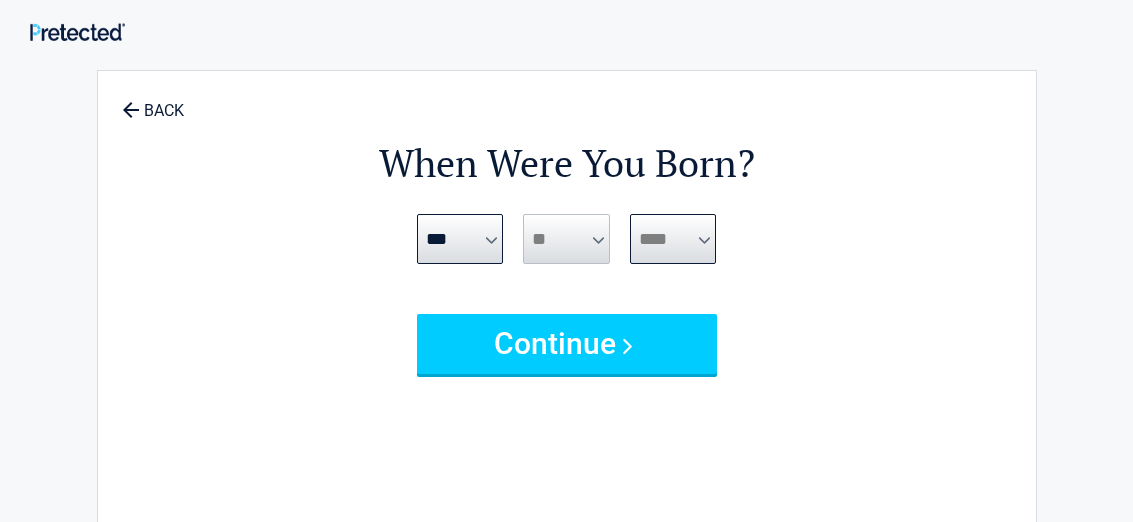 click on "****
****
****
****
****
****
****
****
****
****
****
****
****
****
****
****
****
****
****
****
****
****
****
****
****
****
****
****
****
****
****
****
****
****
****
****
****
****
****
****
****
****
****
****
****
****
****
****
****
****
****
****
****
****
****
****
****
****
****
****
****
****
****
****" at bounding box center (673, 239) 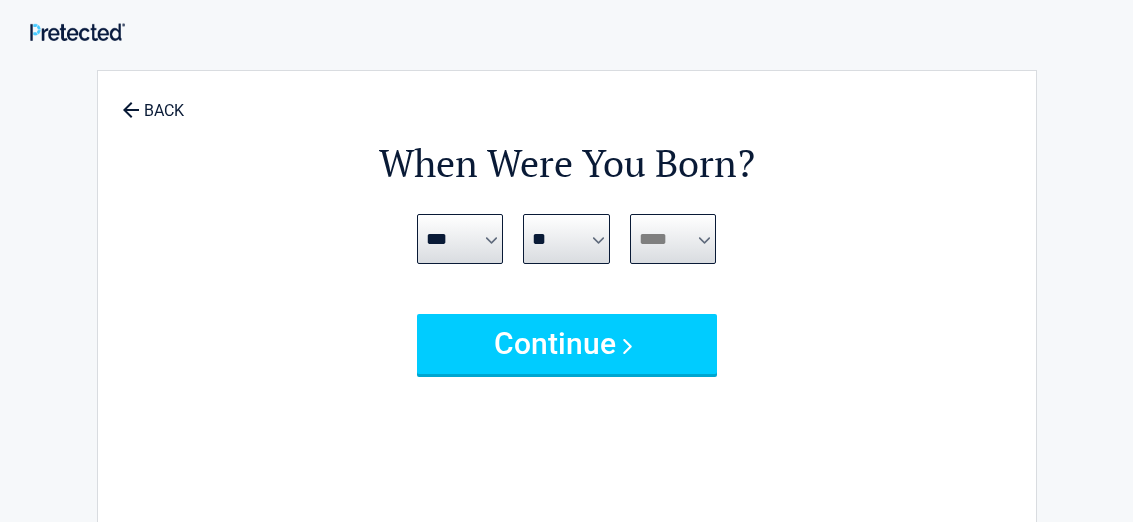 select on "****" 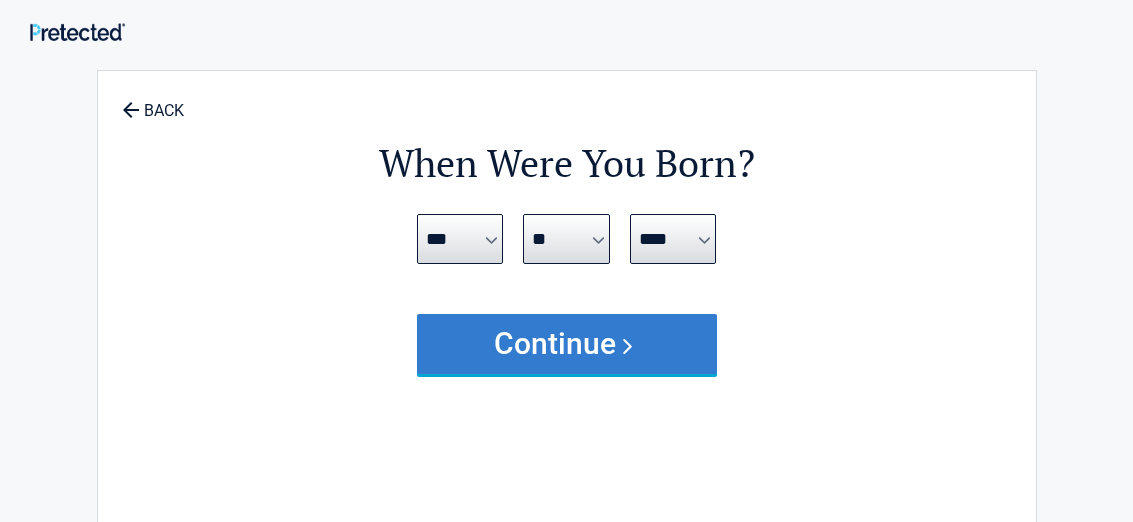 click on "Continue" at bounding box center [567, 344] 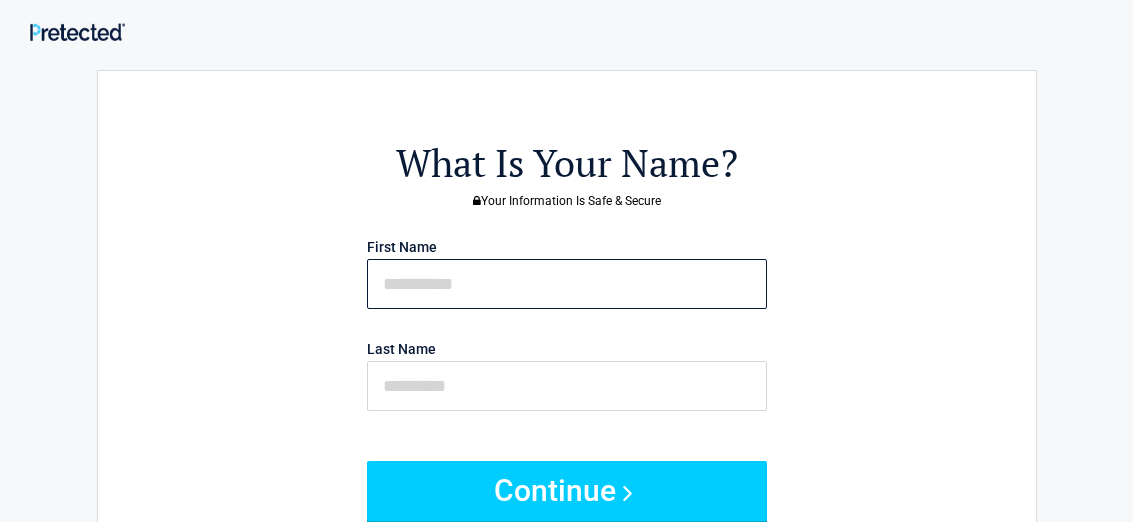 click at bounding box center (567, 284) 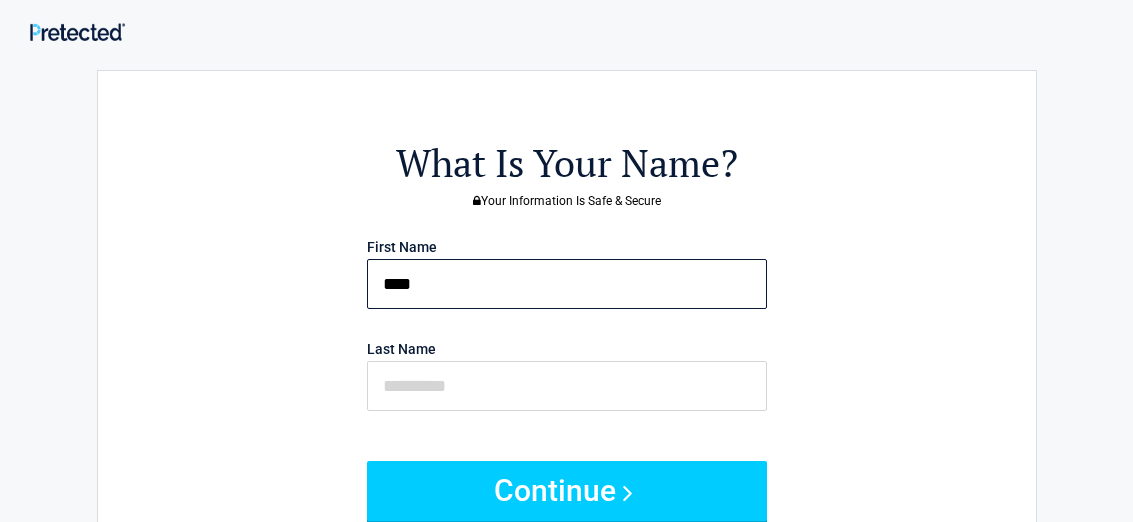 type on "****" 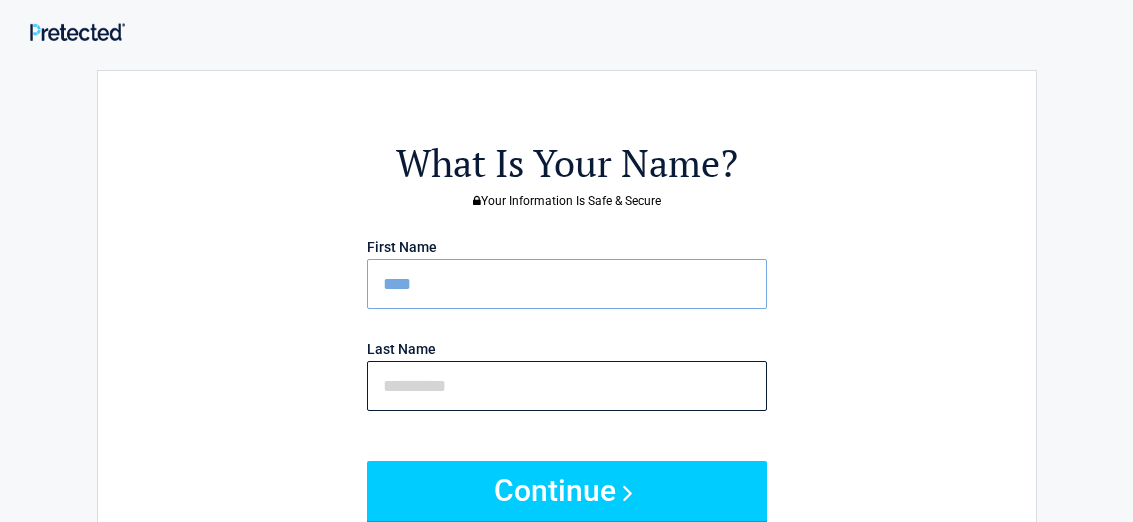 click at bounding box center [567, 386] 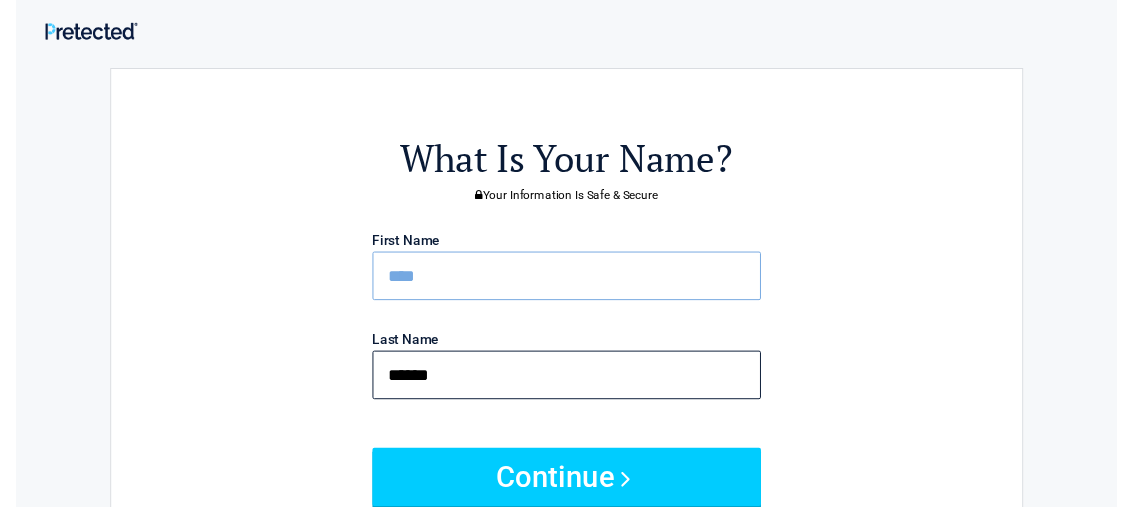 scroll, scrollTop: 482, scrollLeft: 0, axis: vertical 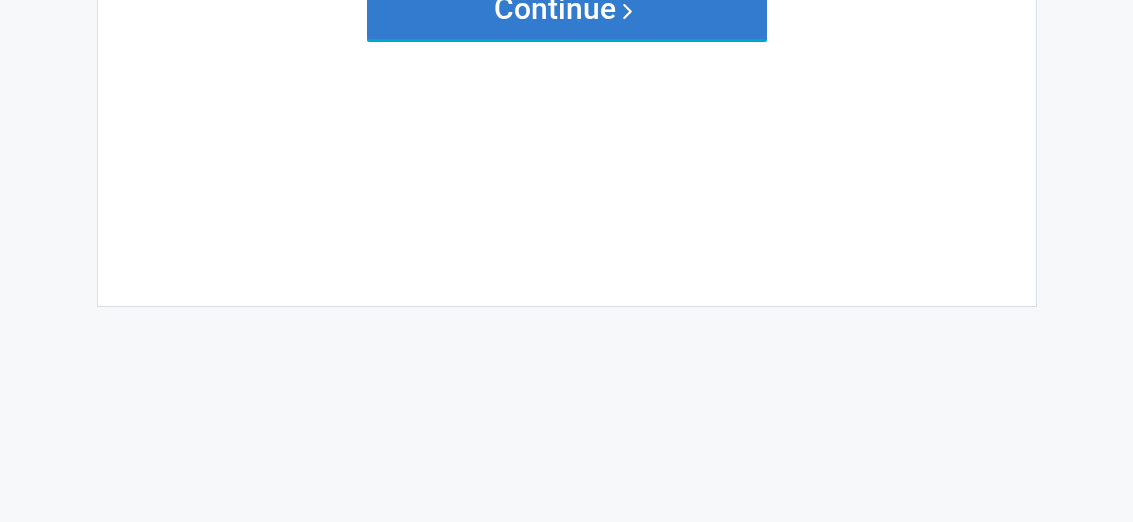 type on "******" 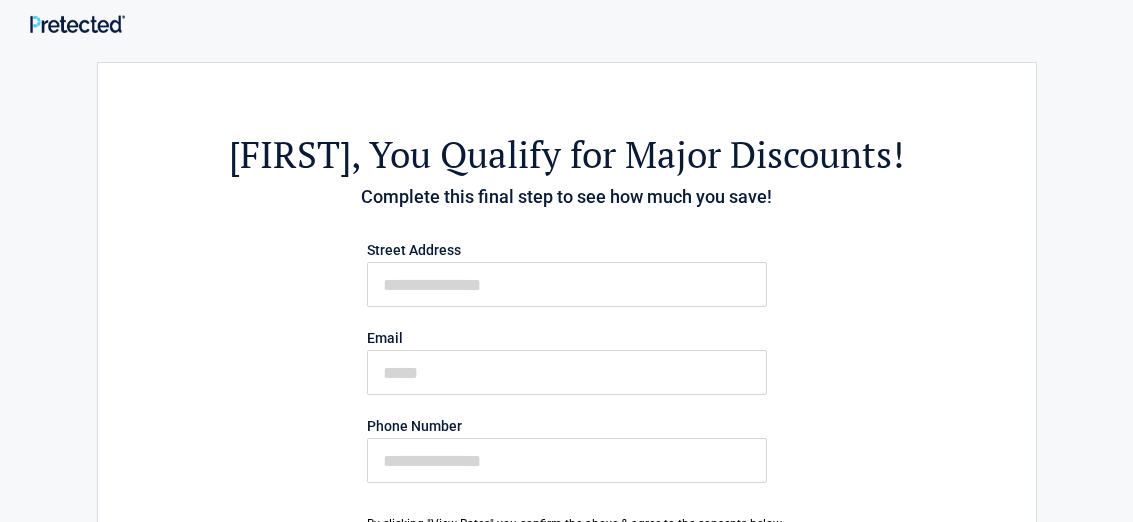 scroll, scrollTop: 0, scrollLeft: 0, axis: both 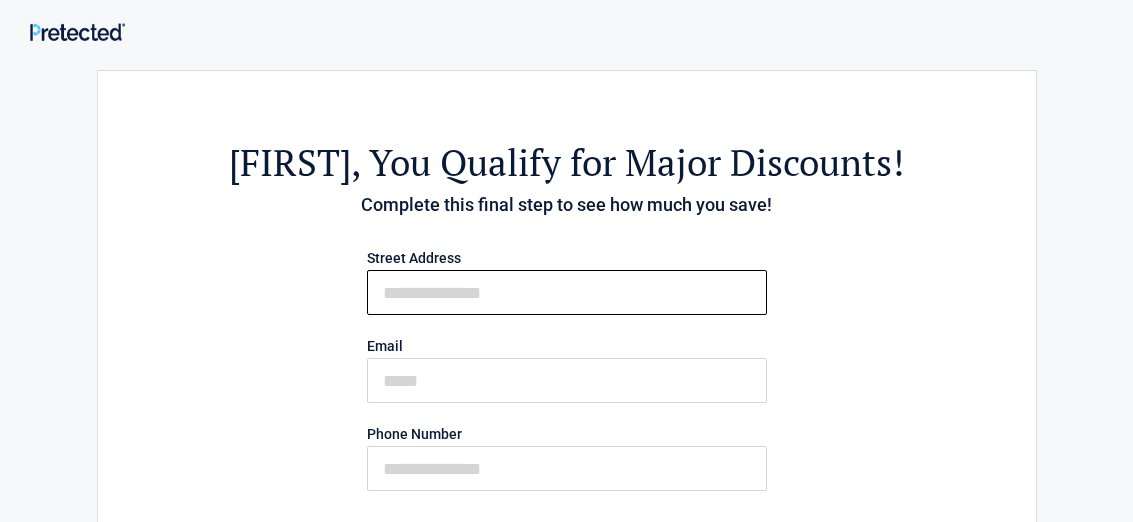 click on "First Name" at bounding box center (567, 292) 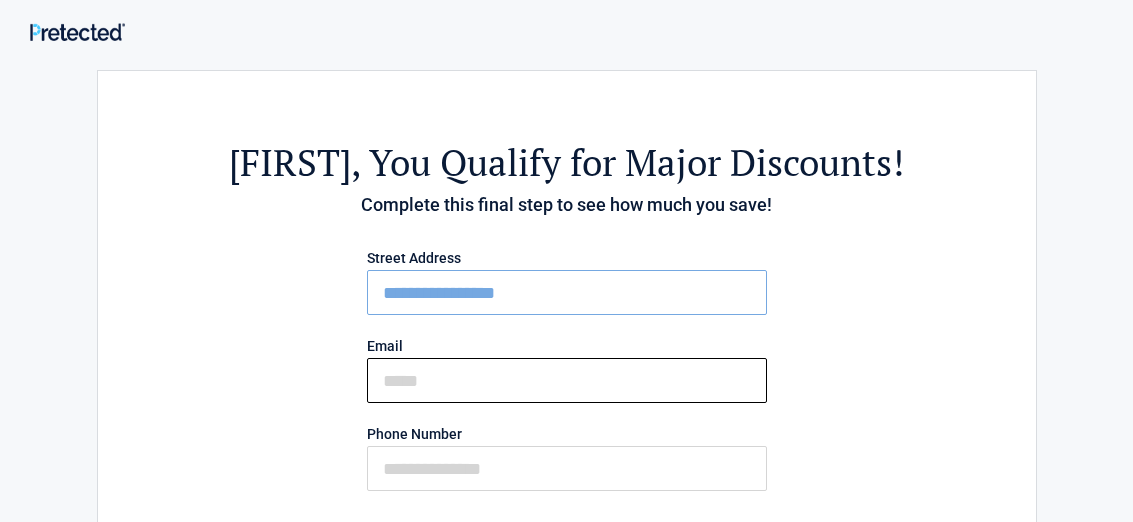 click on "Email" at bounding box center [567, 380] 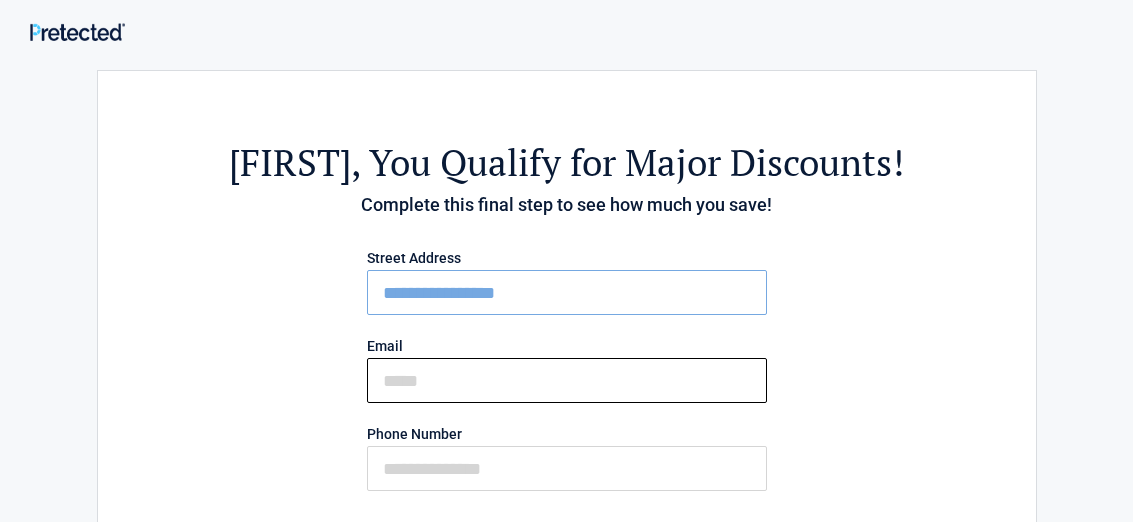 type on "**********" 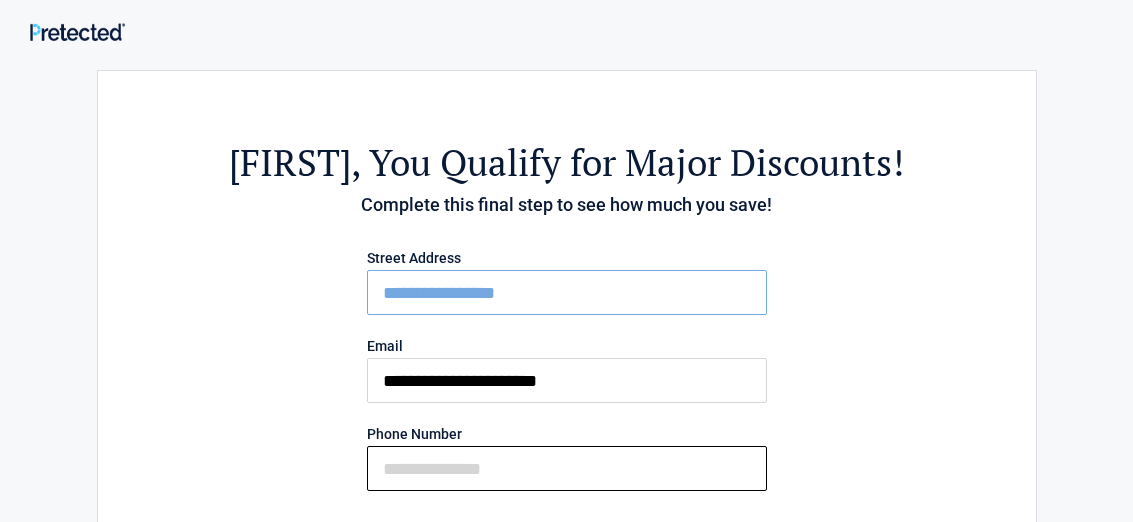 type on "**********" 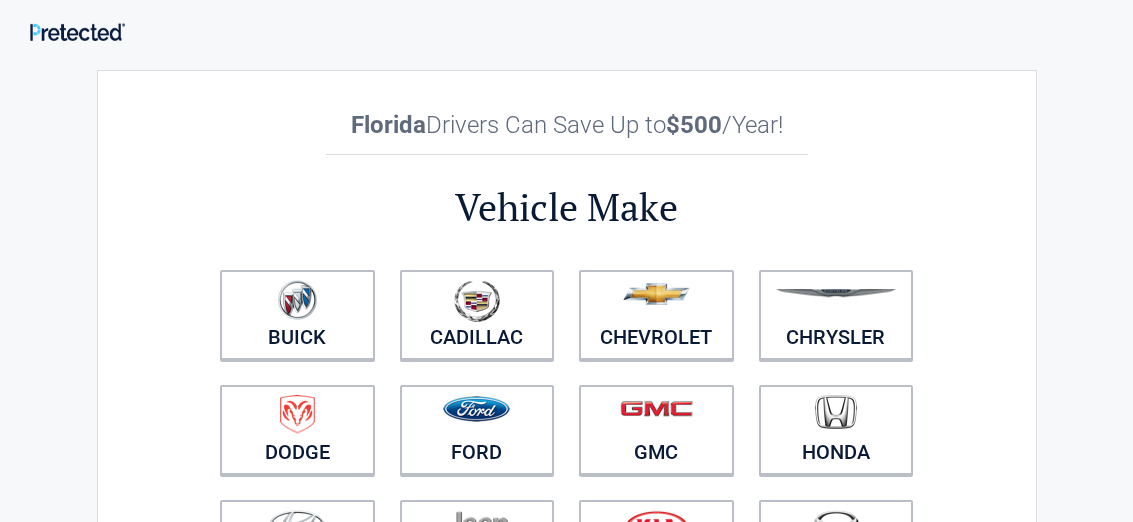 scroll, scrollTop: 0, scrollLeft: 0, axis: both 